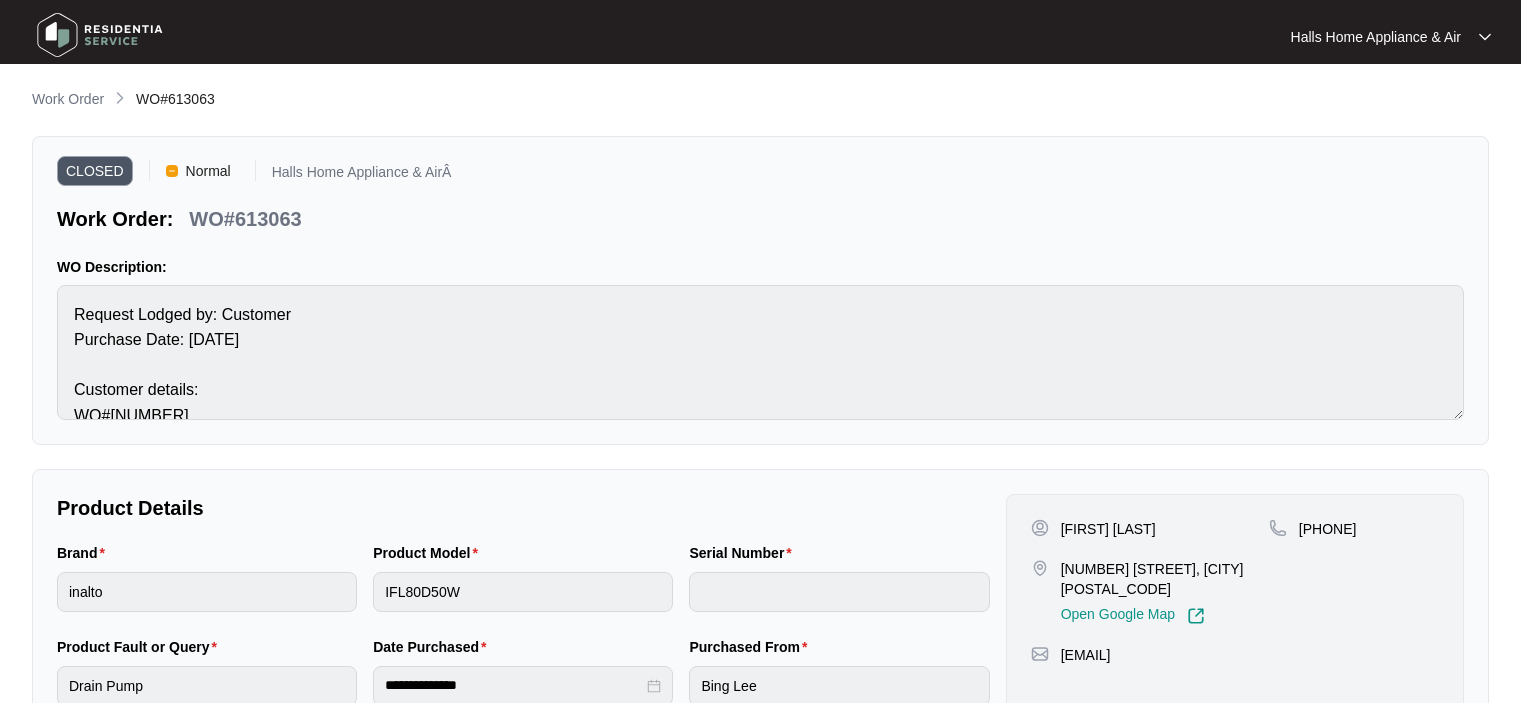 scroll, scrollTop: 0, scrollLeft: 0, axis: both 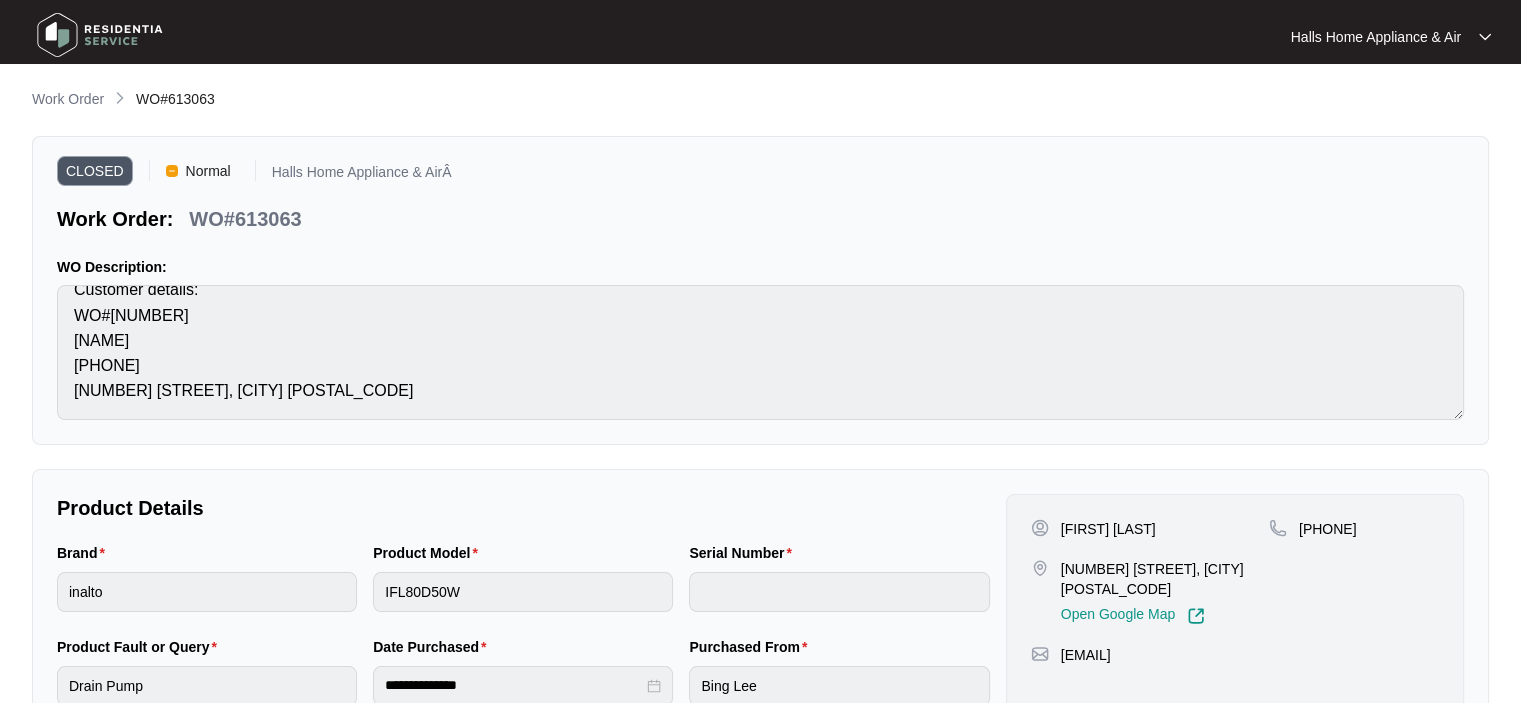 click on "Work Order" at bounding box center (68, 99) 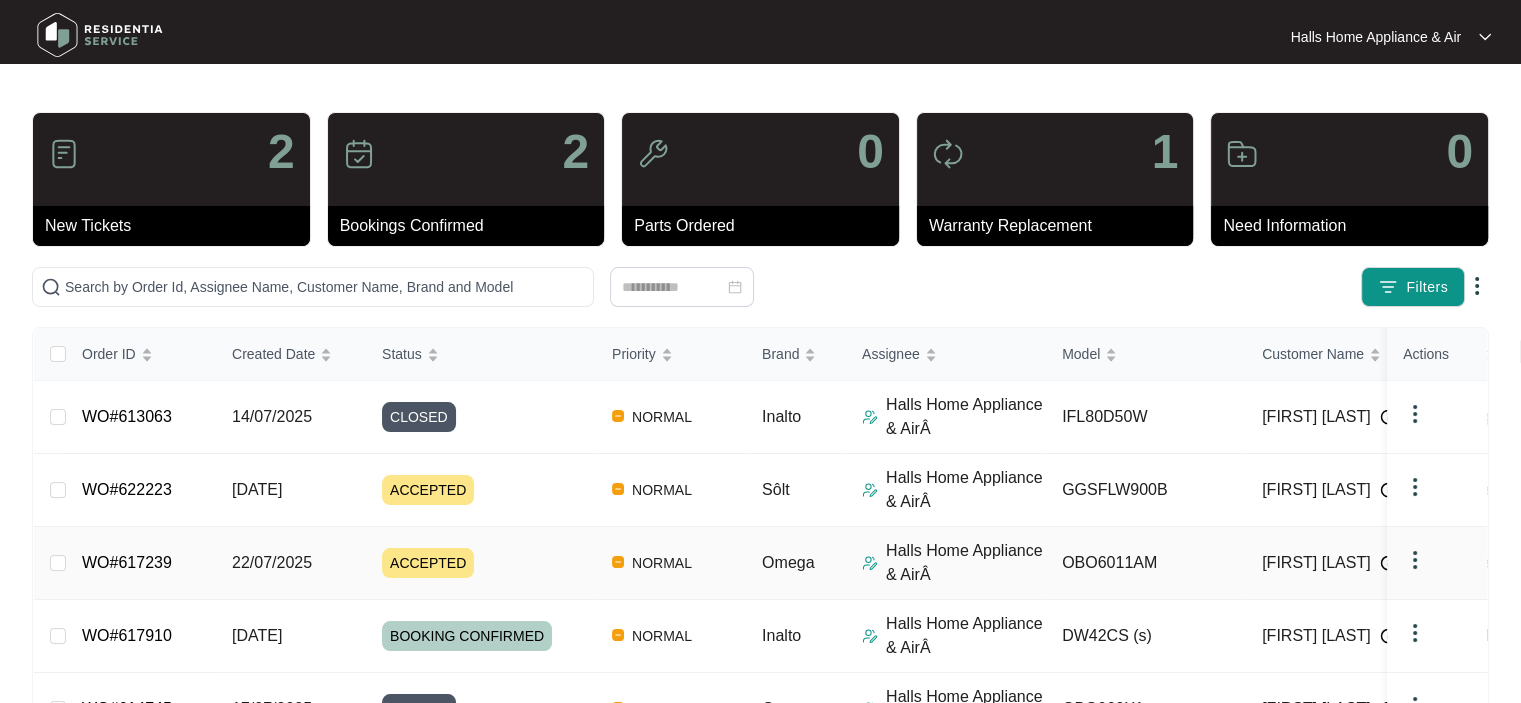 click on "ACCEPTED" at bounding box center (428, 563) 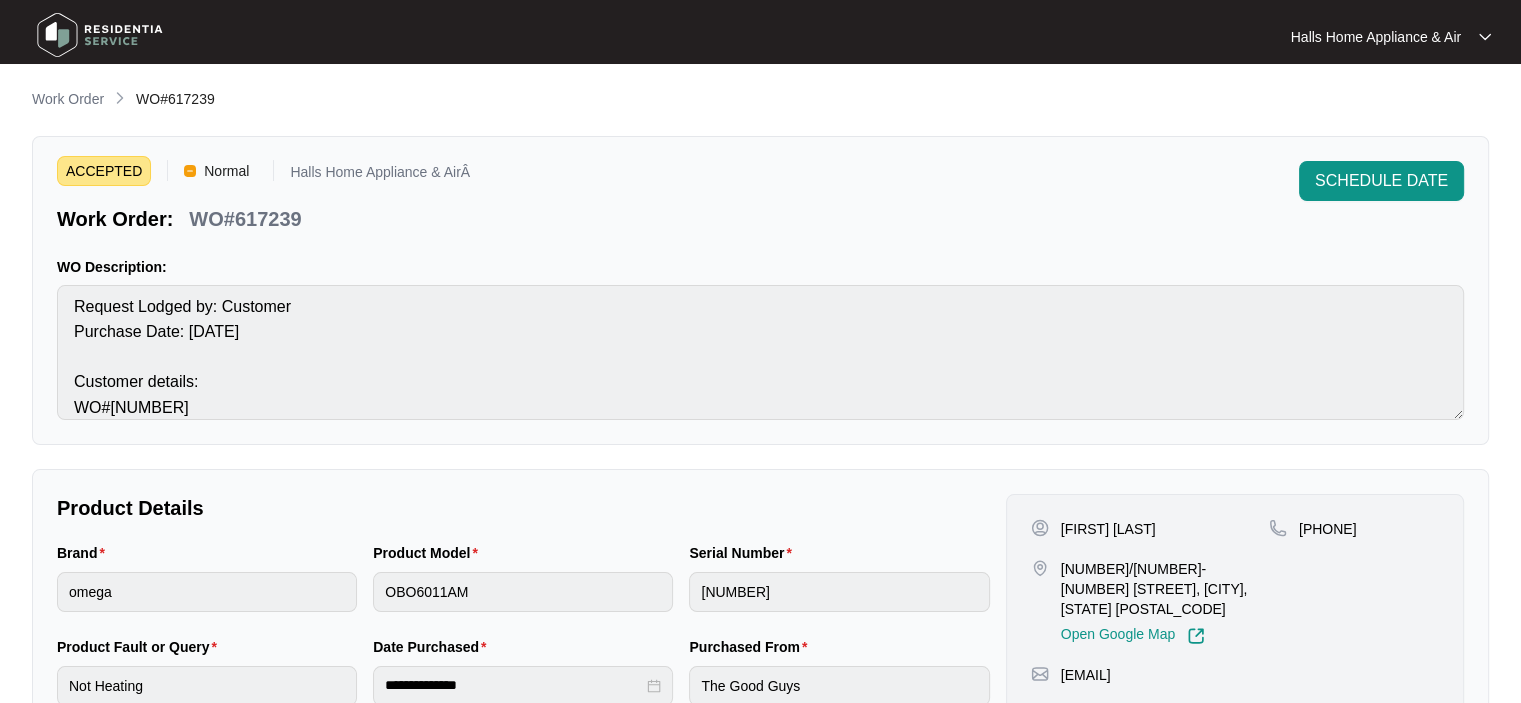 scroll, scrollTop: 0, scrollLeft: 0, axis: both 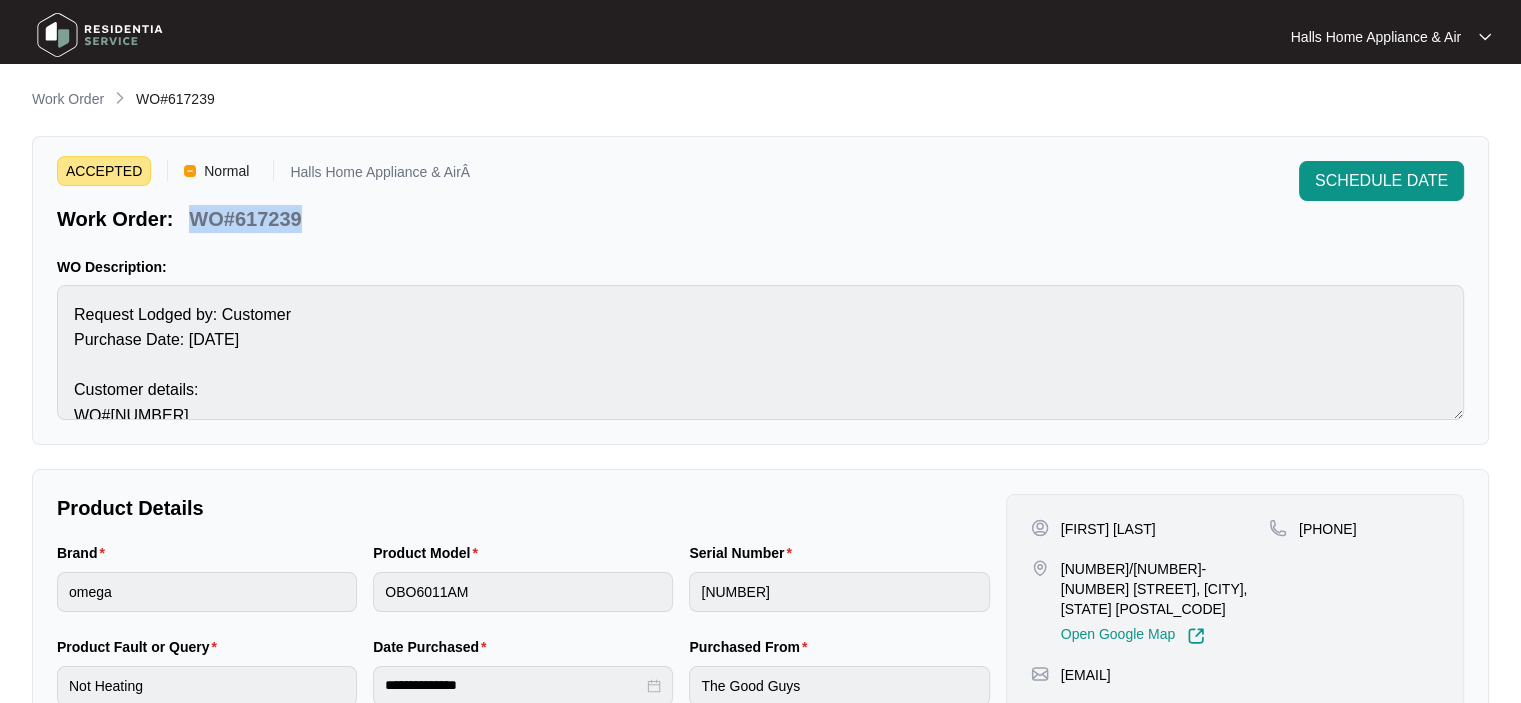 drag, startPoint x: 192, startPoint y: 220, endPoint x: 300, endPoint y: 221, distance: 108.00463 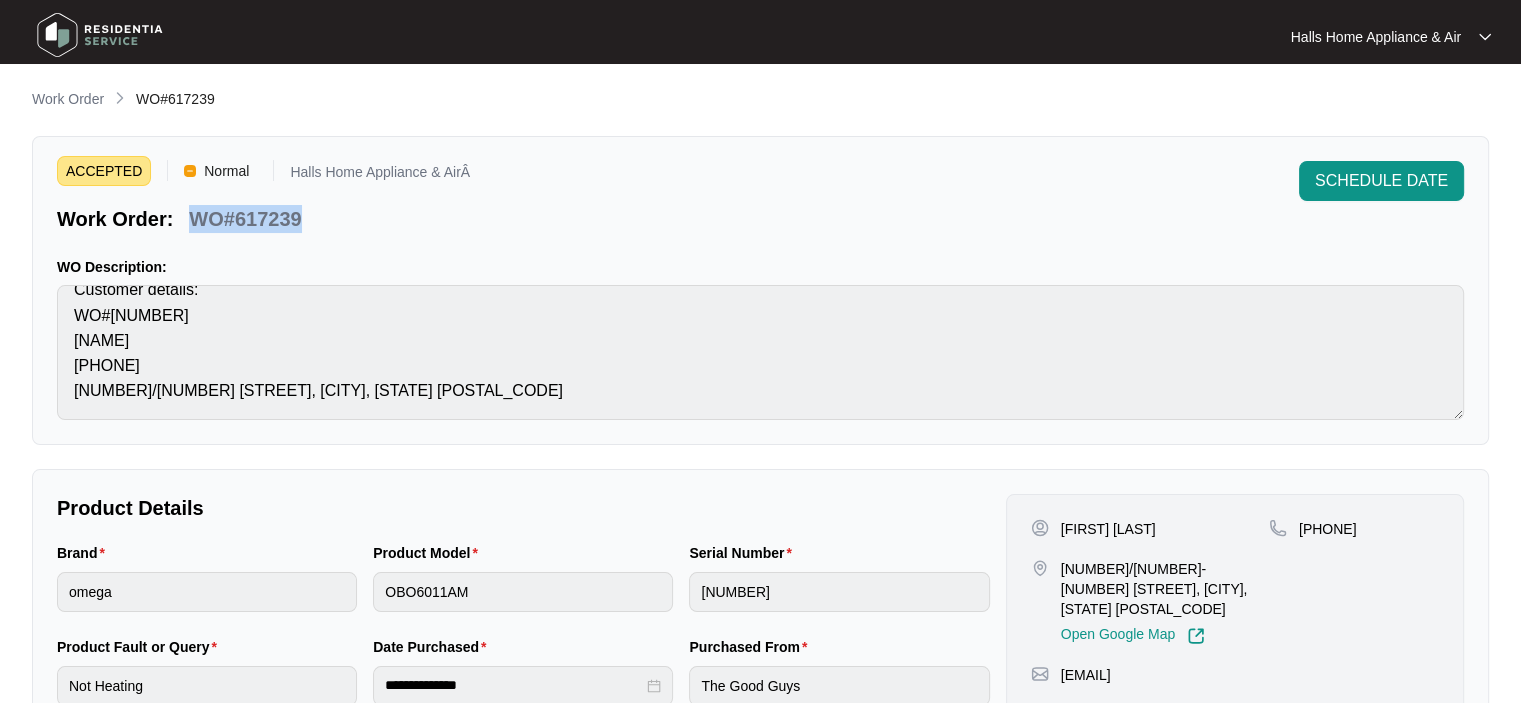 scroll, scrollTop: 200, scrollLeft: 0, axis: vertical 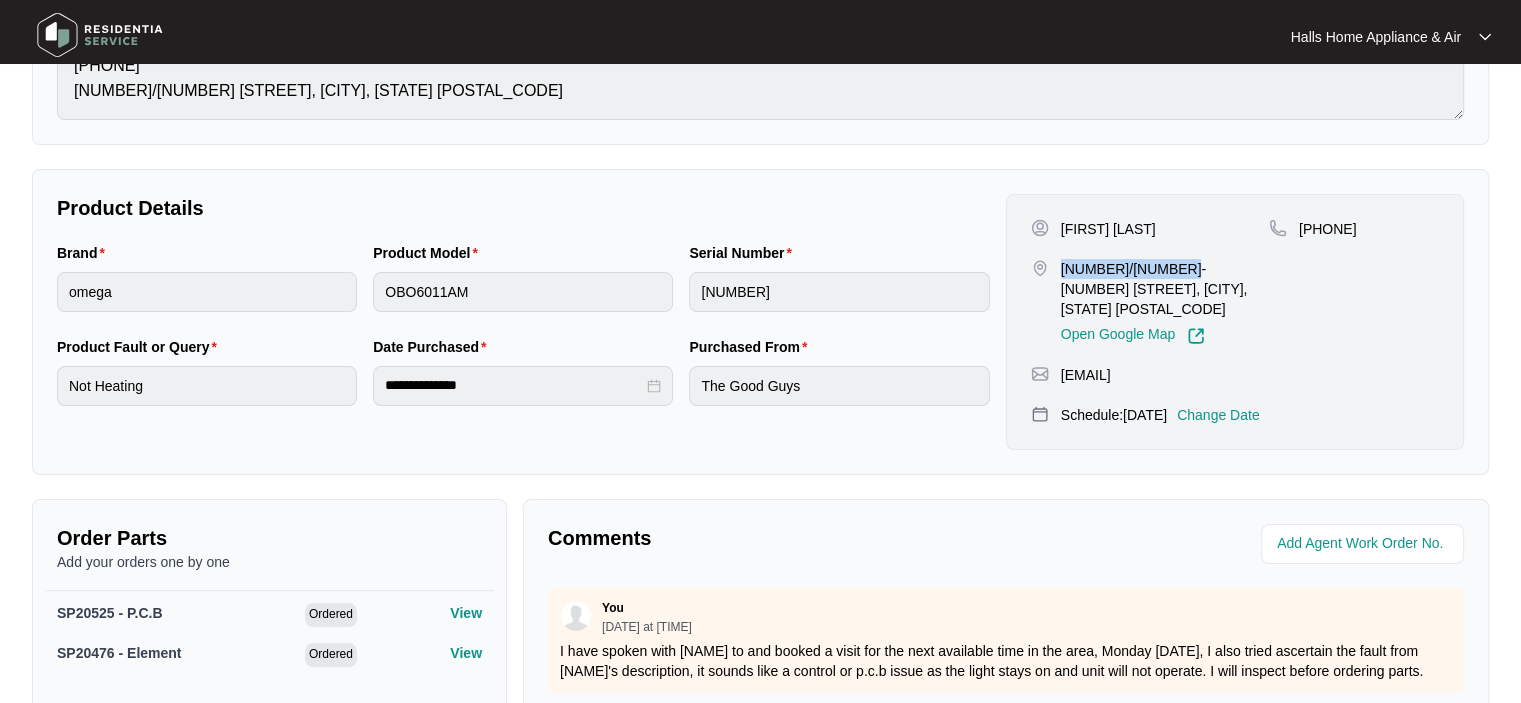 drag, startPoint x: 1062, startPoint y: 264, endPoint x: 1174, endPoint y: 268, distance: 112.0714 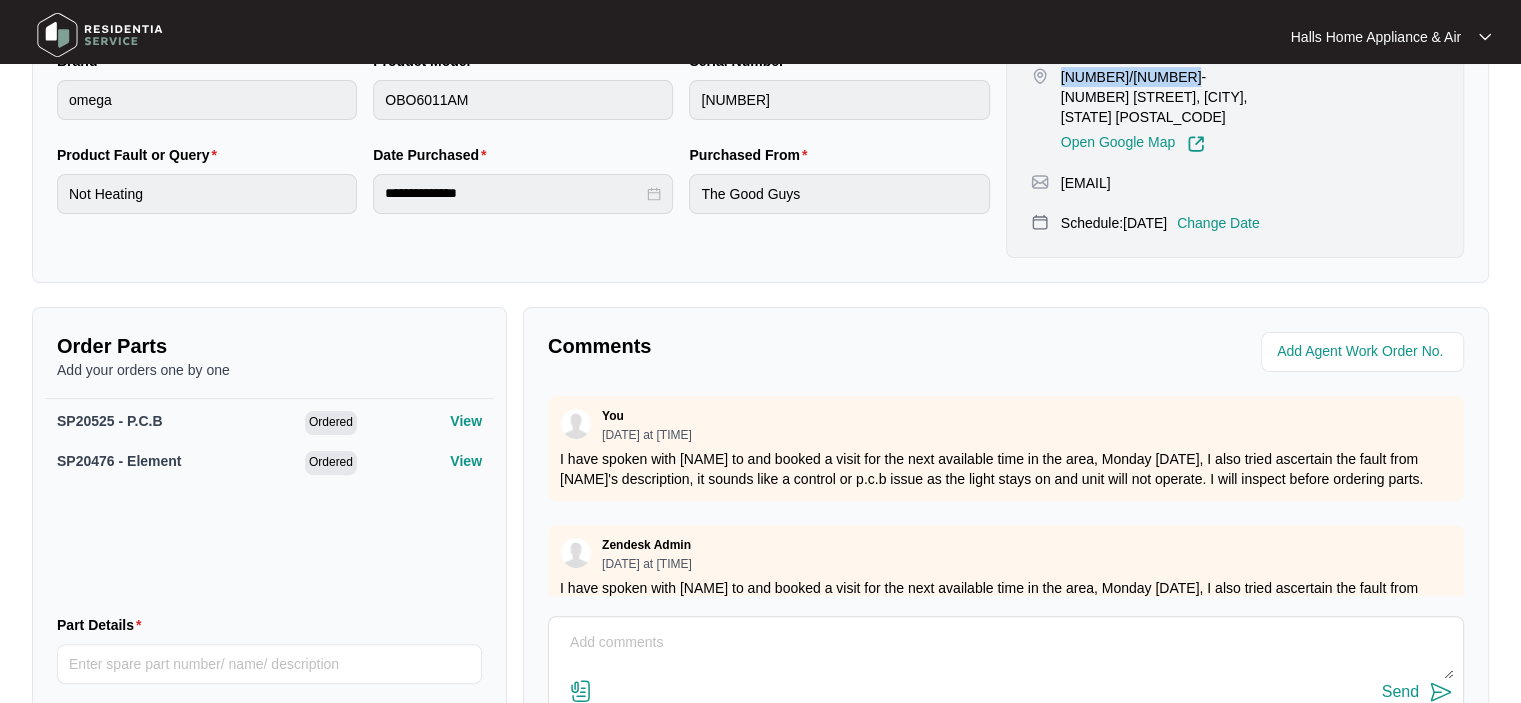 scroll, scrollTop: 500, scrollLeft: 0, axis: vertical 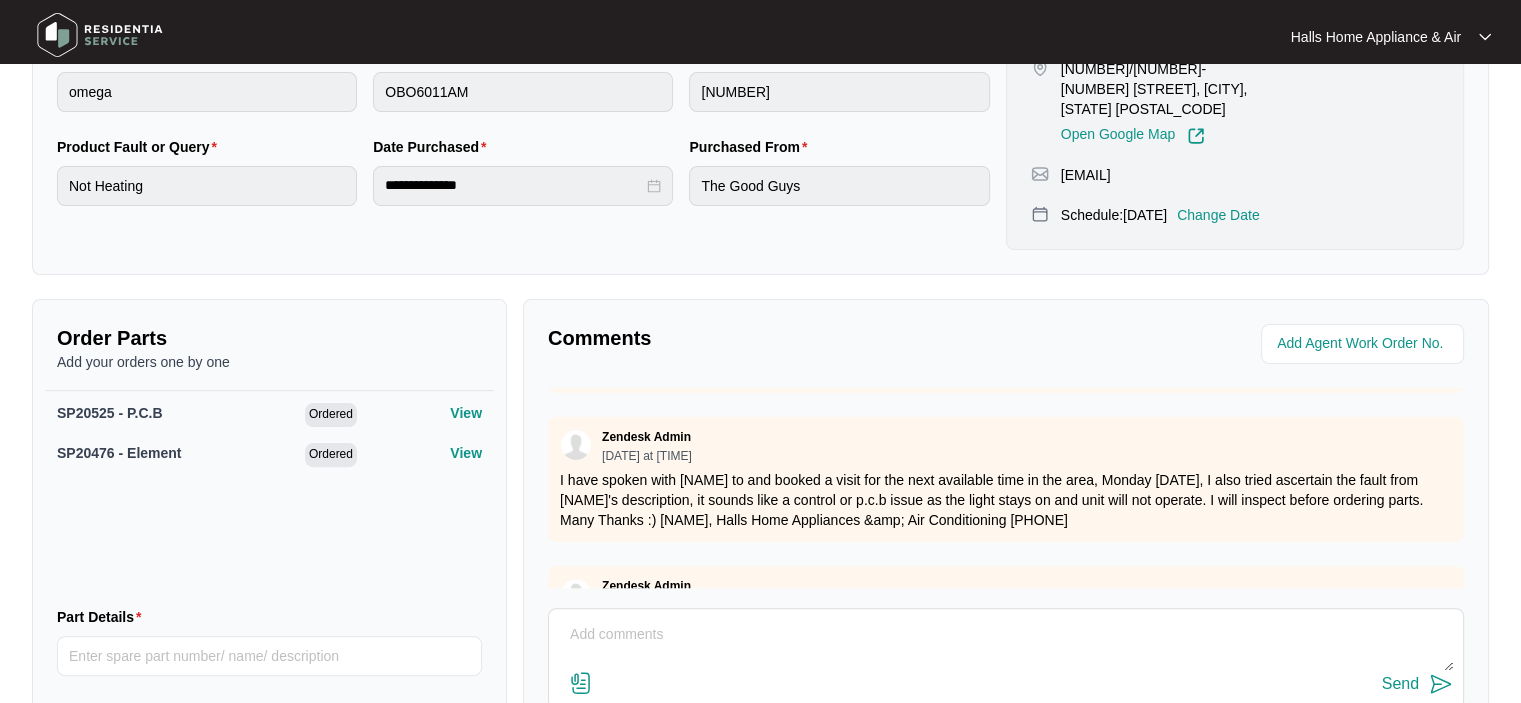 click at bounding box center [1006, 645] 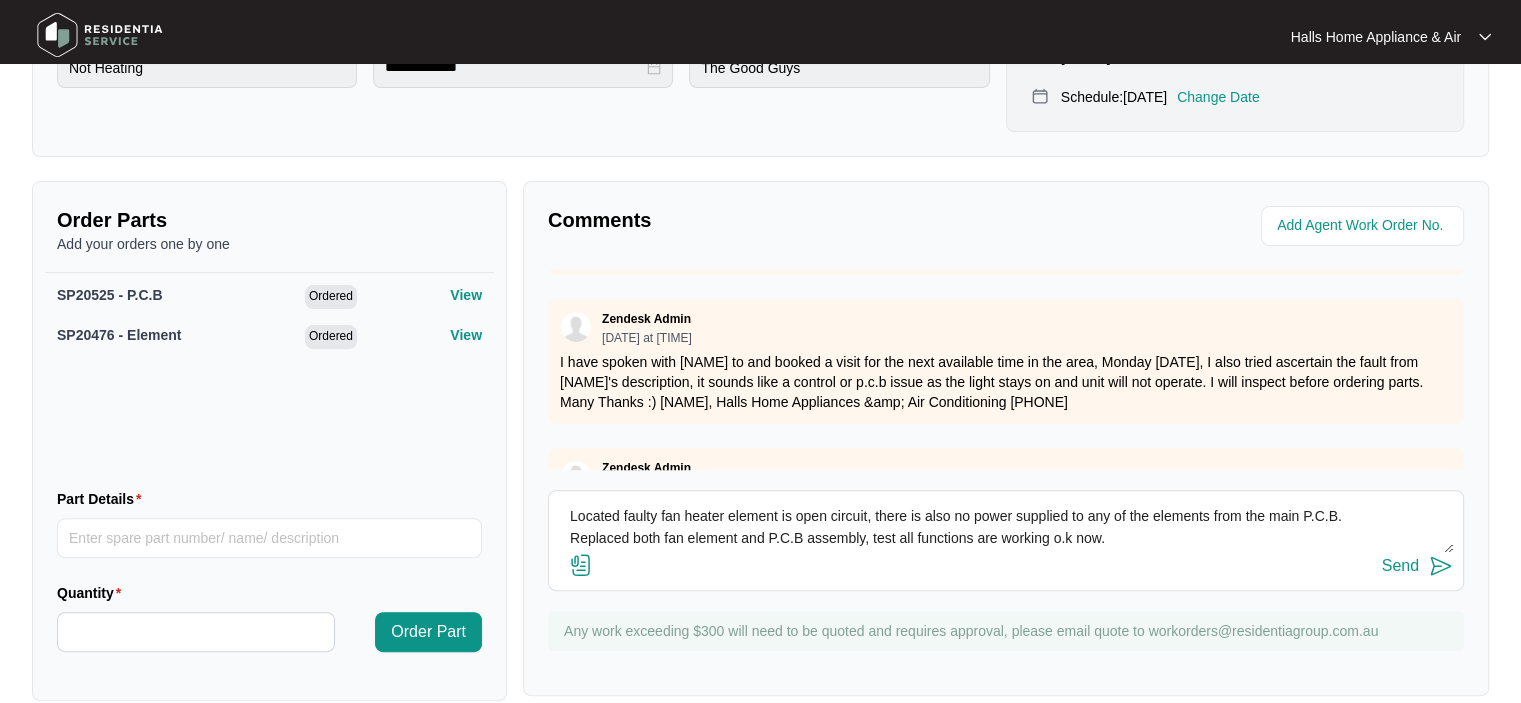 scroll, scrollTop: 626, scrollLeft: 0, axis: vertical 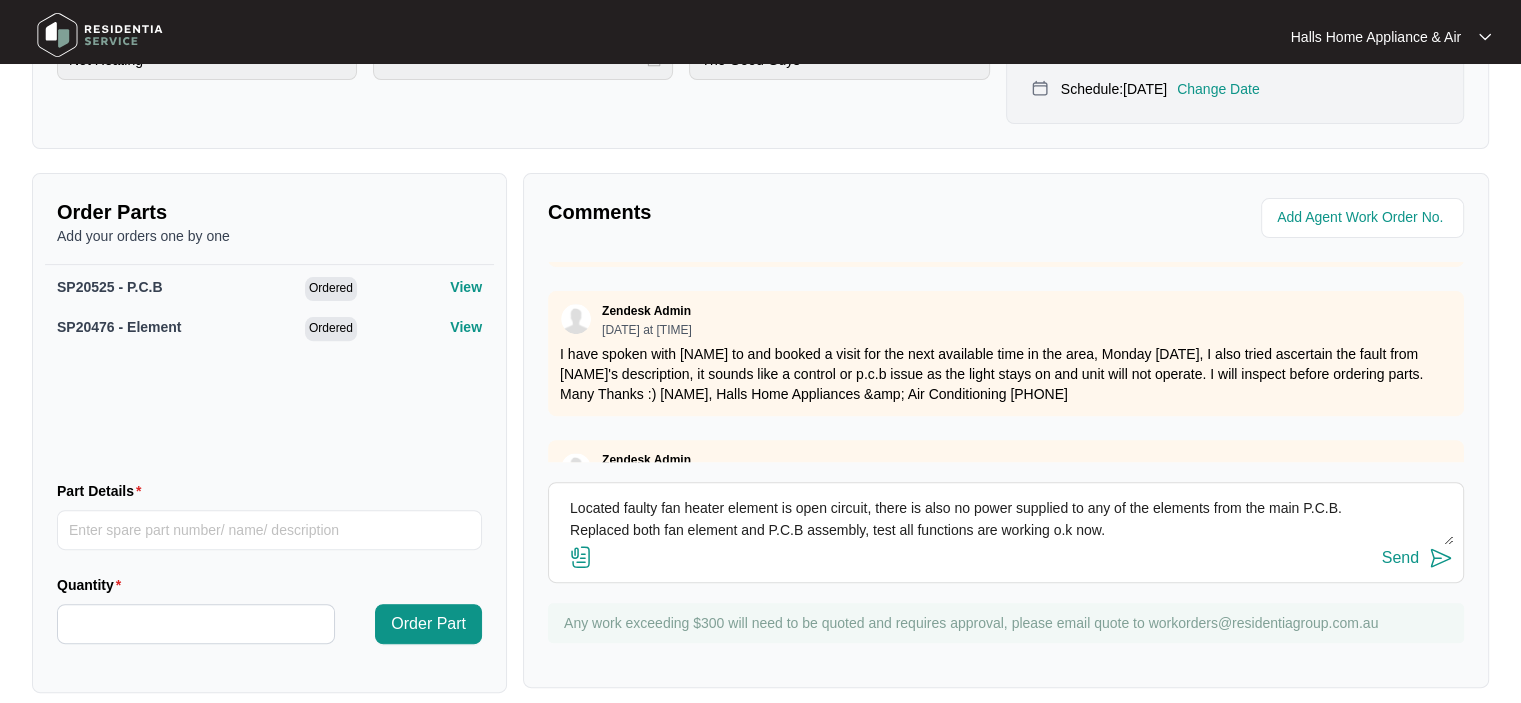 type on "Located faulty fan heater element is open circuit, there is also no power supplied to any of the elements from the main P.C.B.
Replaced both fan element and P.C.B assembly, test all functions are working o.k now." 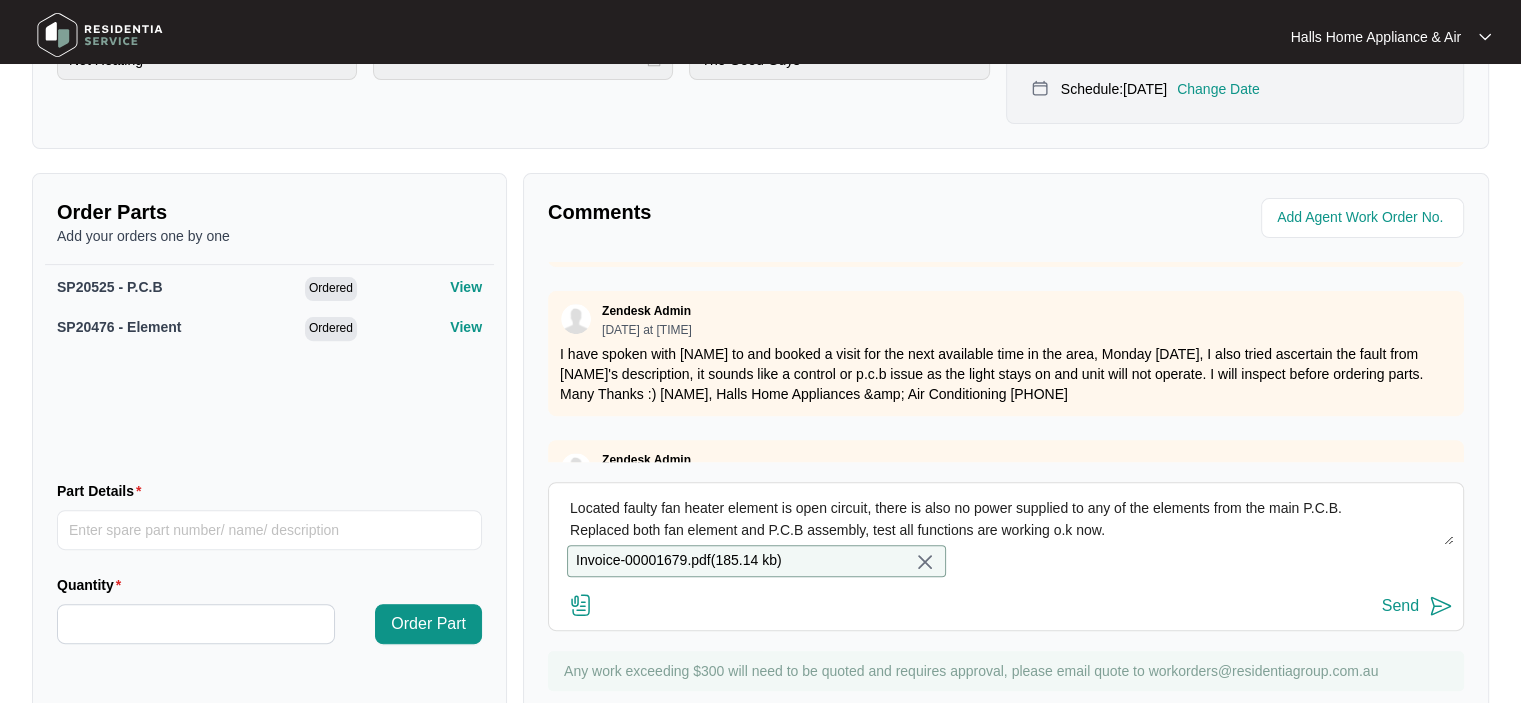 click on "Send" at bounding box center [1400, 606] 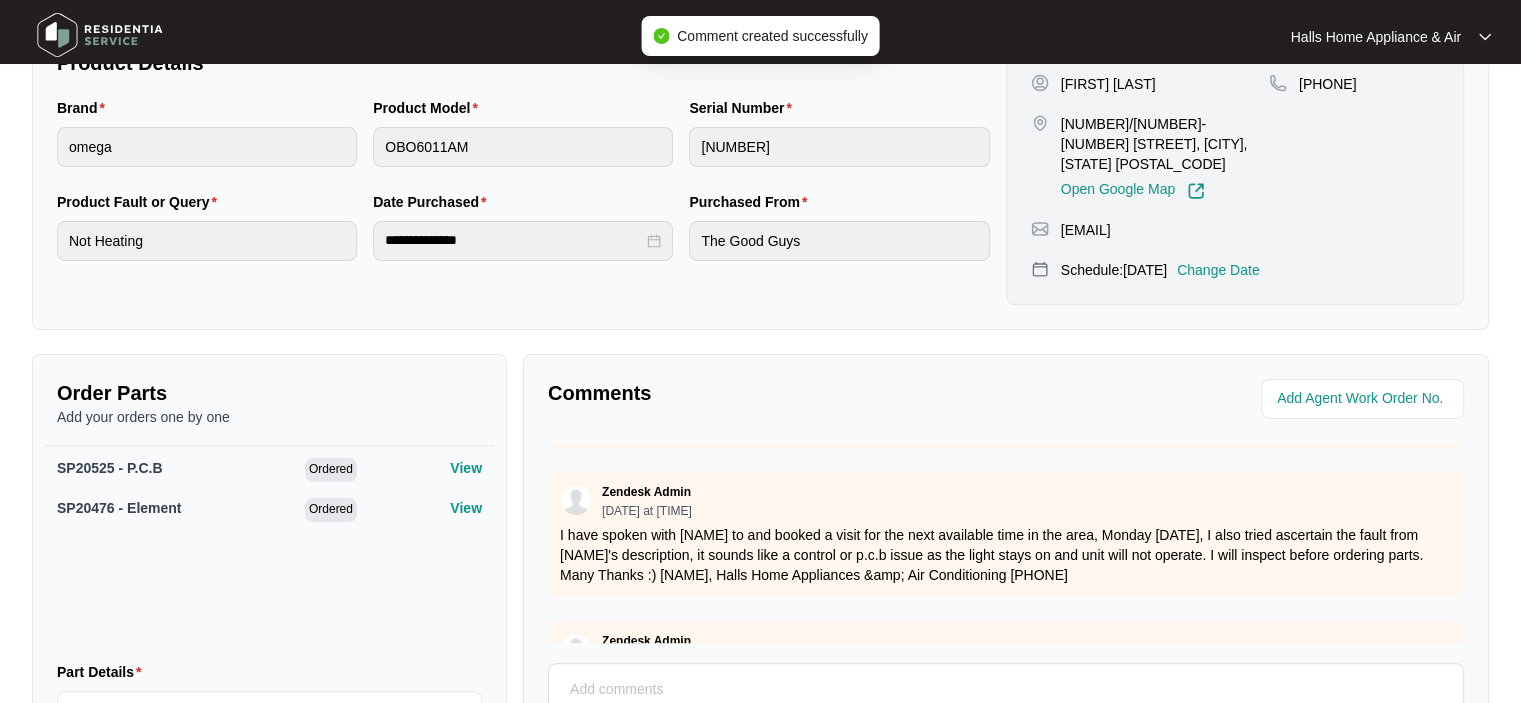 scroll, scrollTop: 426, scrollLeft: 0, axis: vertical 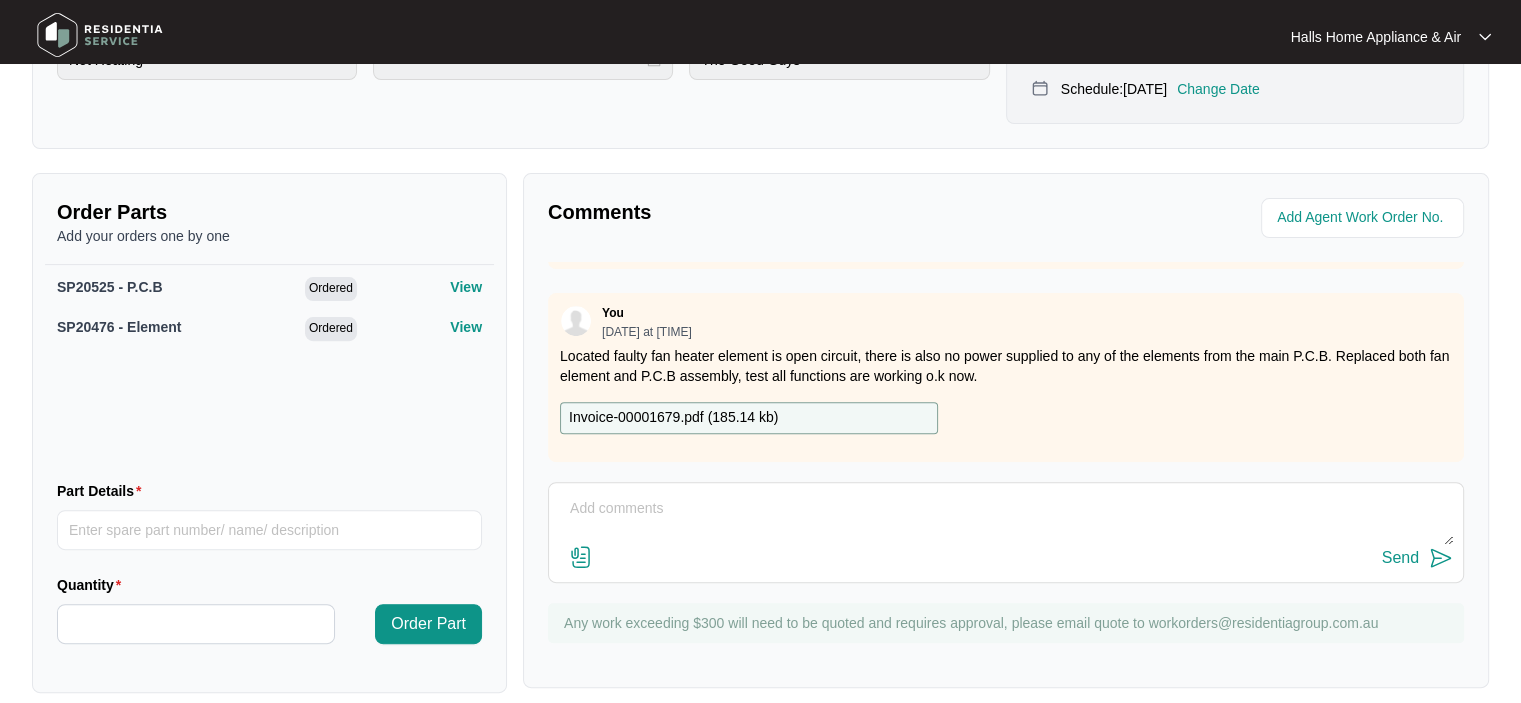 click on "Comments   You 07/23/2025 at 05:02 PM   Hi Team, This job will require a travel charge of $174 for the initial visit, + the standard callout fee. The total distance is 166kms, 166-50=116km over allowed travel radius, 116x1.50/km = $174+ gst.  Only labour will be charged for any further visits required.
Please advise if this is o.k. to proceed.
I have spoken with [PERSON] to and booked a visit for the next available time in the area, Monday 4/8/25, I also tried ascertain the fault from [PERSON]'s description, it sounds like a control or p.c.b issue as the light stays on and unit will not operate. I will inspect before ordering parts.  Zendesk Admin 07/29/2025 at 05:27 PM   Zendesk Admin 07/30/2025 at 12:06 PM   Hi [PERSON],
Thank you for the quote.
Do you want us to send a PCB and heating element ?
If you need any further assistance, please do not hesitate to reach out. We are happy to help in any way we can.
Best Regards,
[PERSON]
[PHONE]
Option 1 - Support
Option 2 - Spare Parts Zendesk Admin   You" at bounding box center (1006, 430) 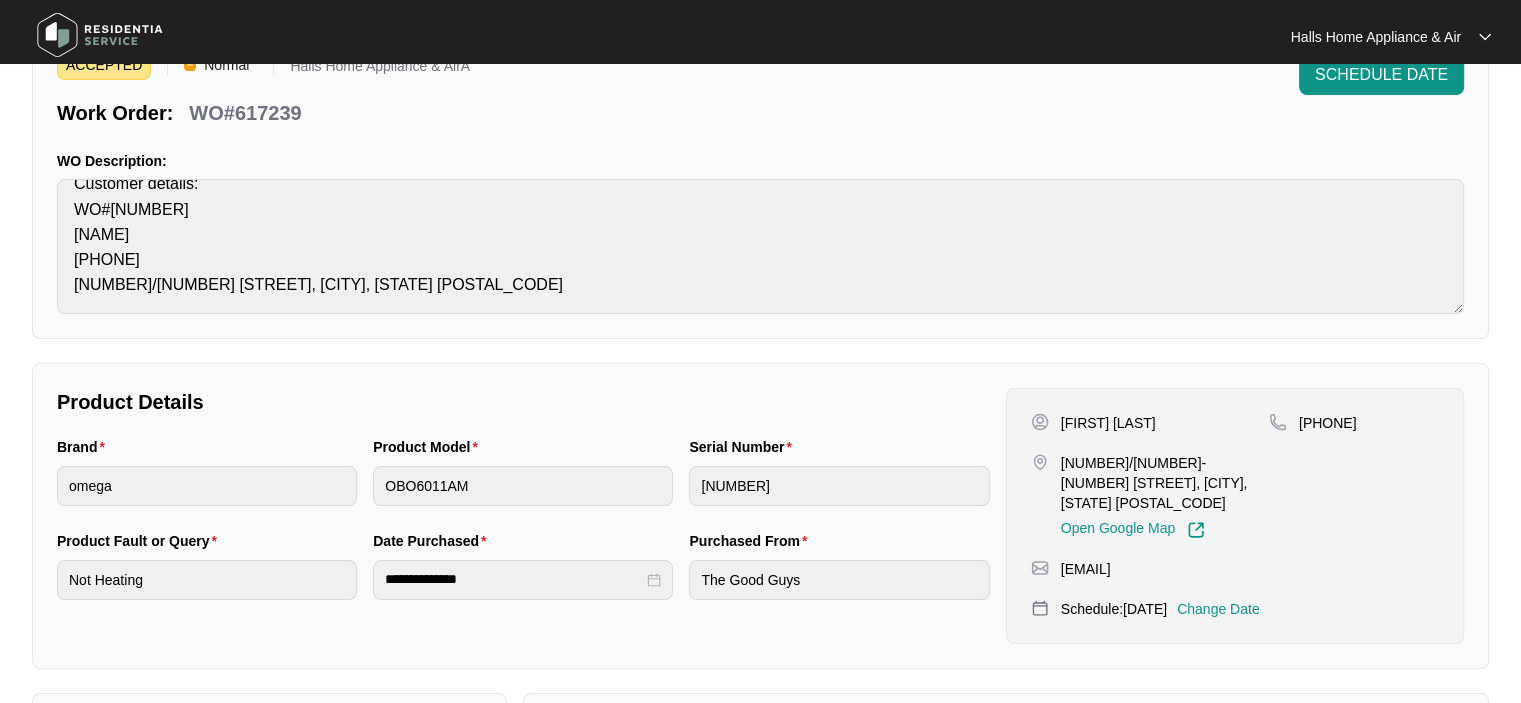 scroll, scrollTop: 0, scrollLeft: 0, axis: both 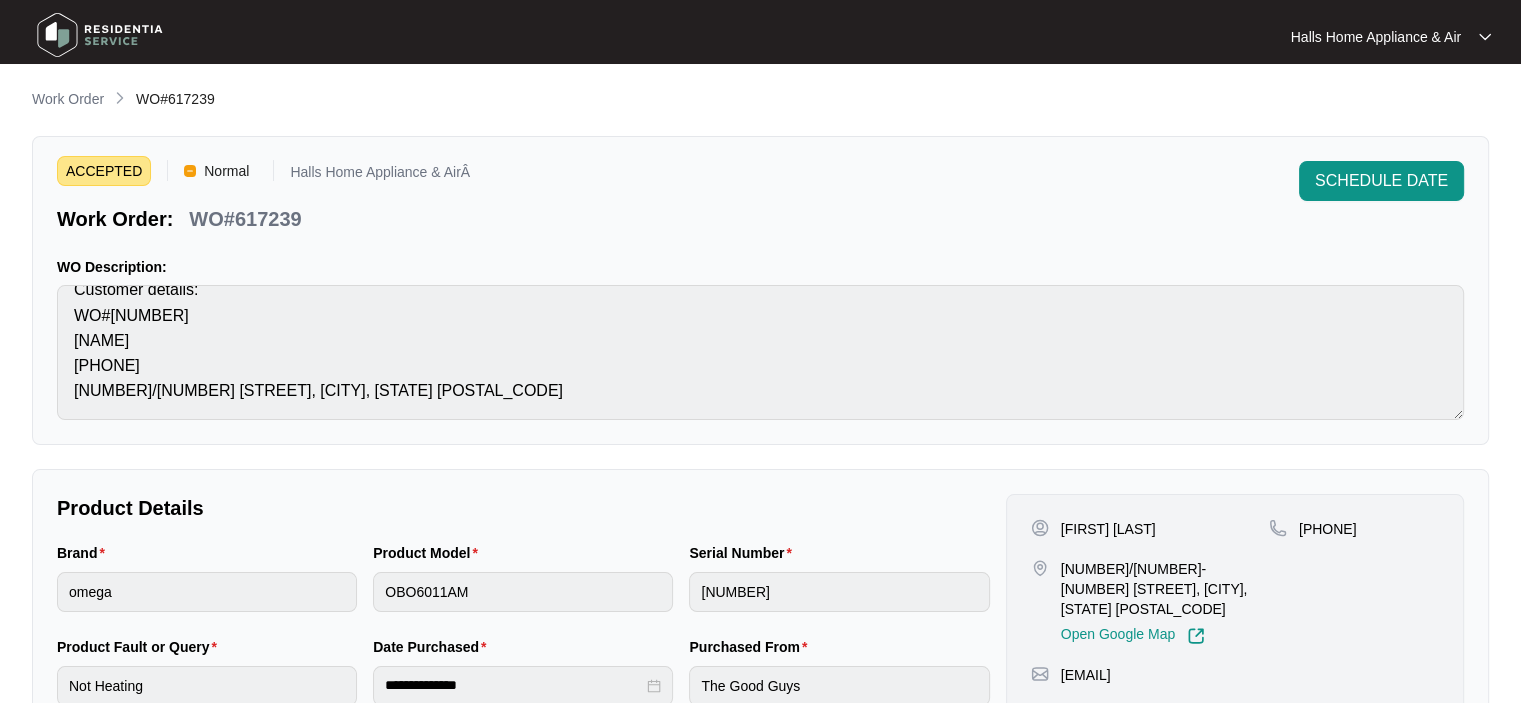 click on "SCHEDULE DATE" at bounding box center (1381, 181) 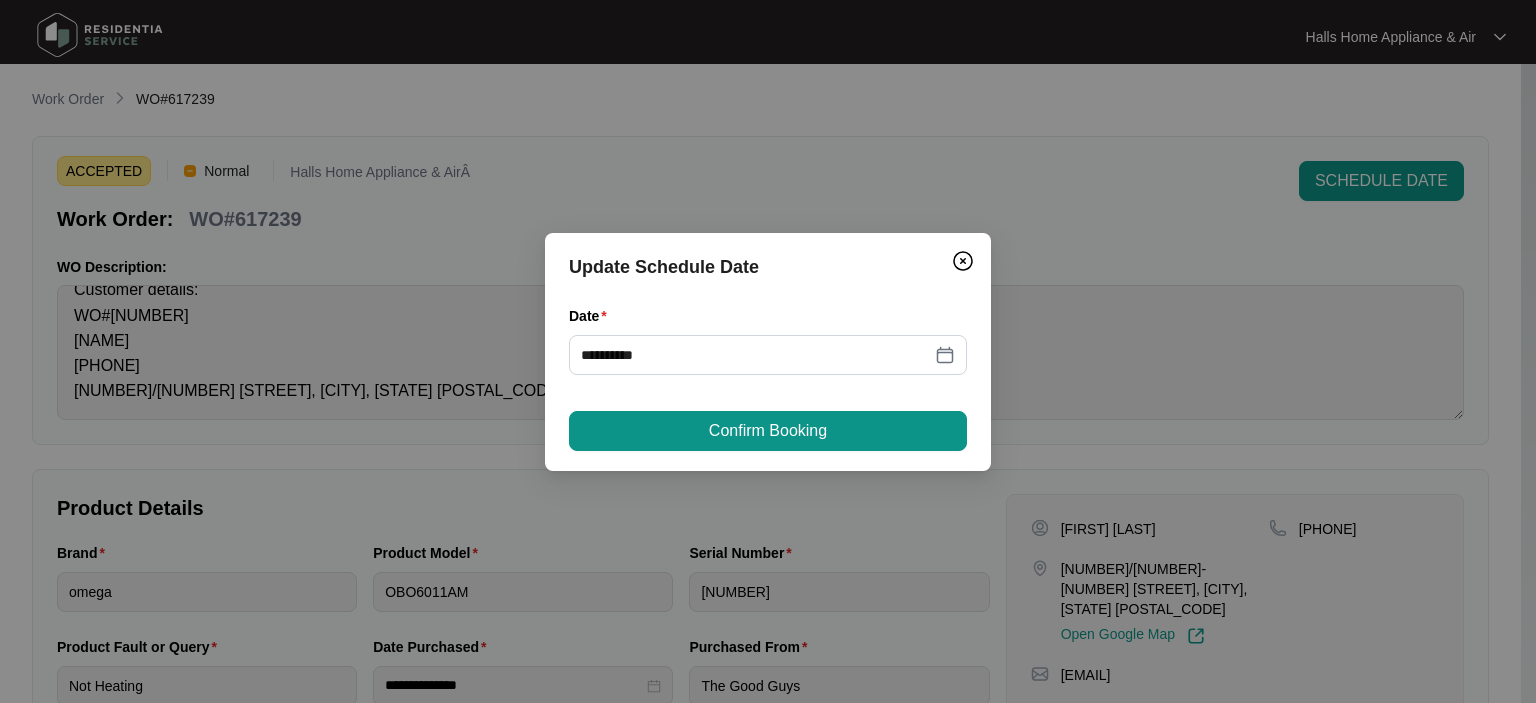 click on "Confirm Booking" at bounding box center (768, 431) 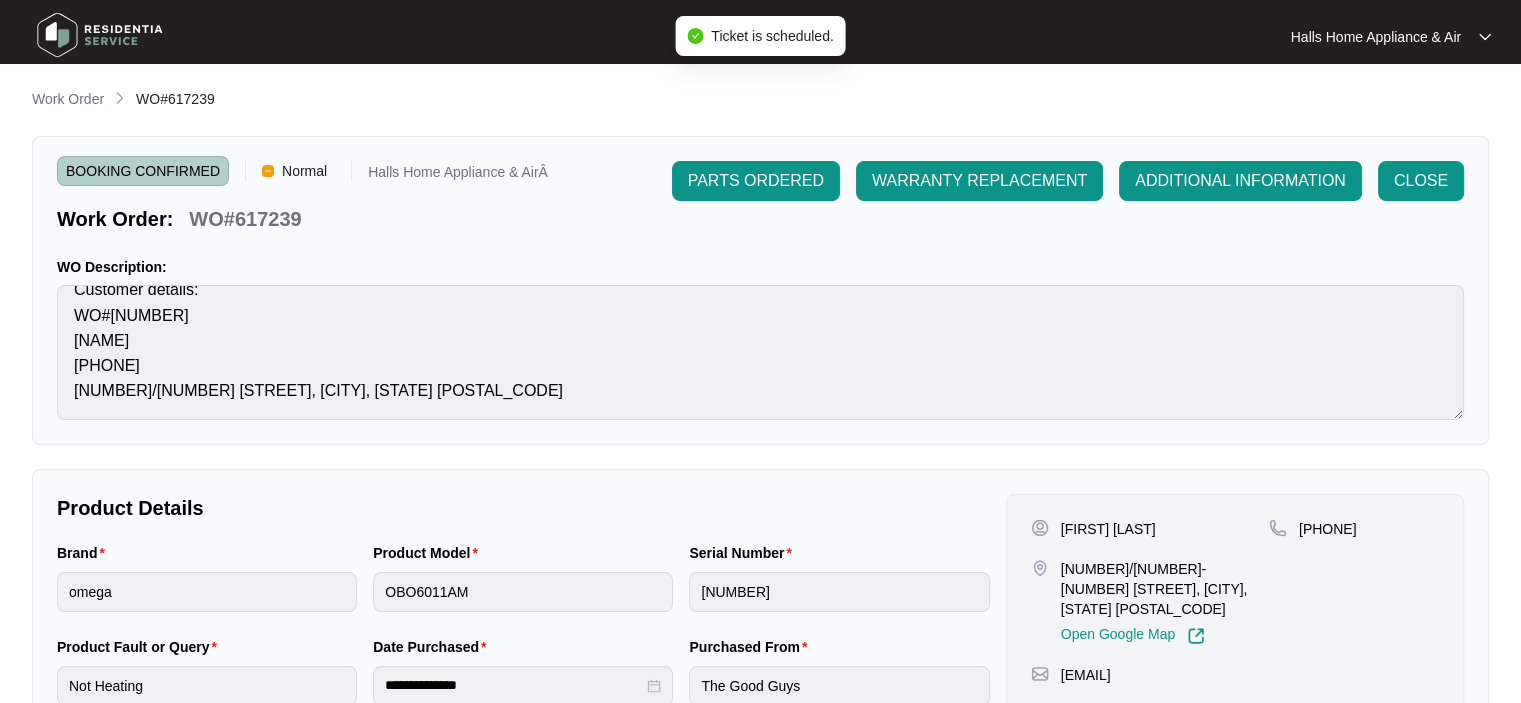 click on "CLOSE" at bounding box center (1421, 181) 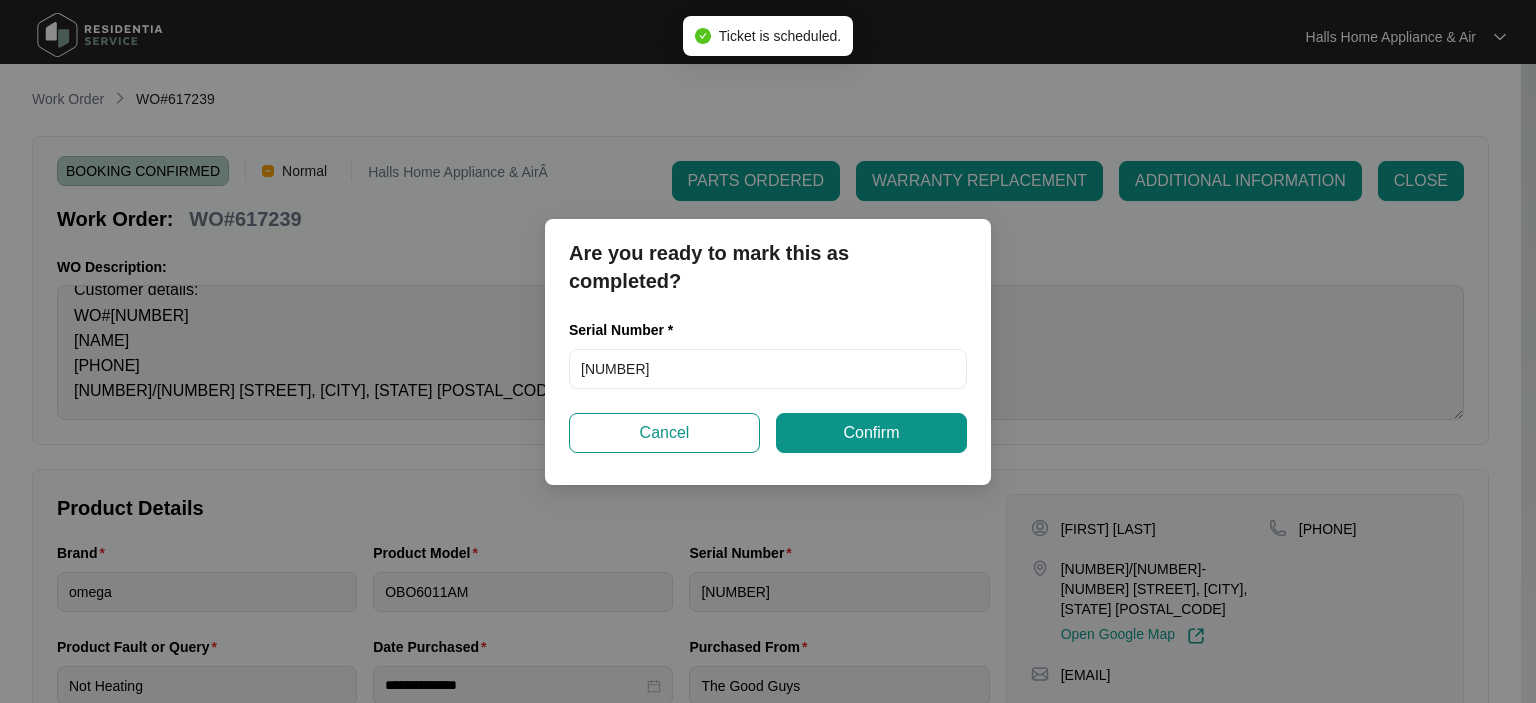 click on "Confirm" at bounding box center (871, 433) 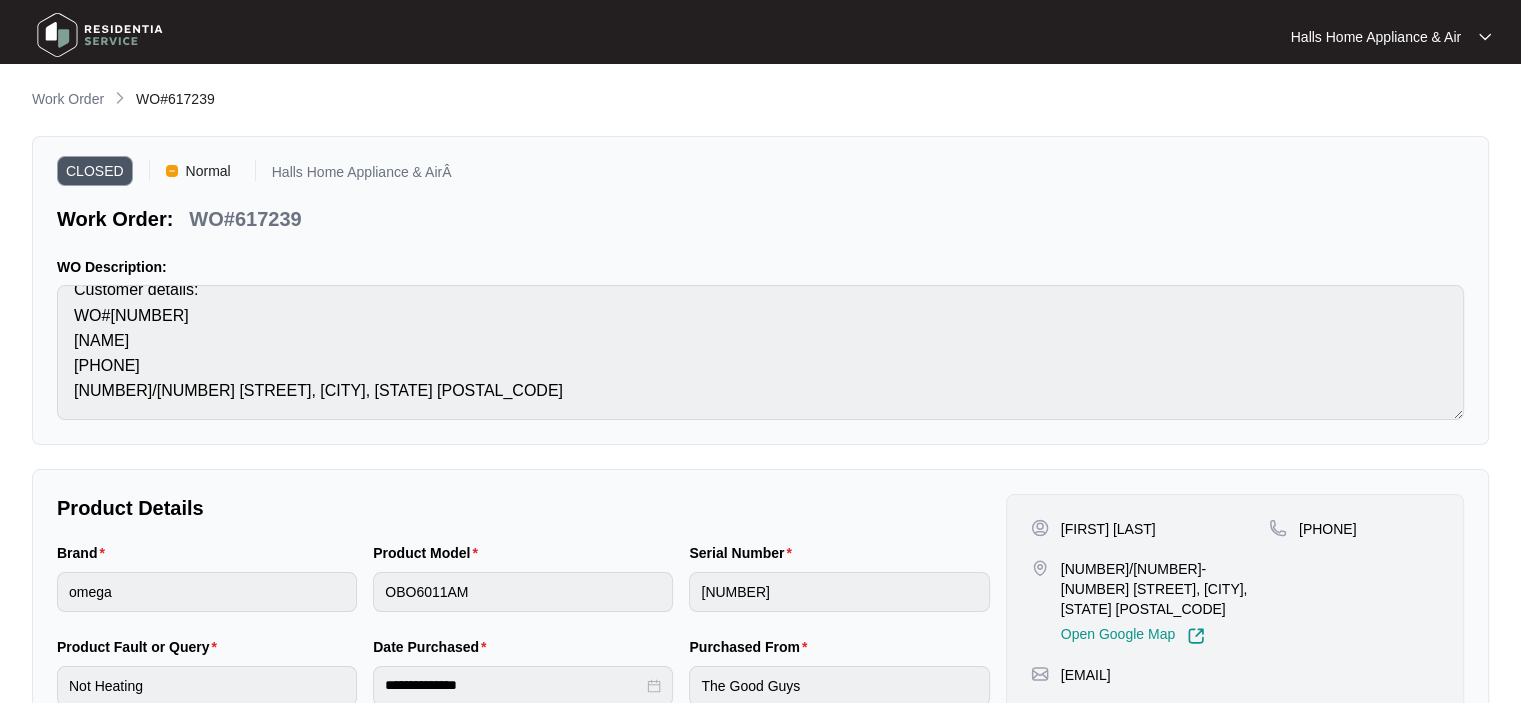 click on "Work Order" at bounding box center [68, 99] 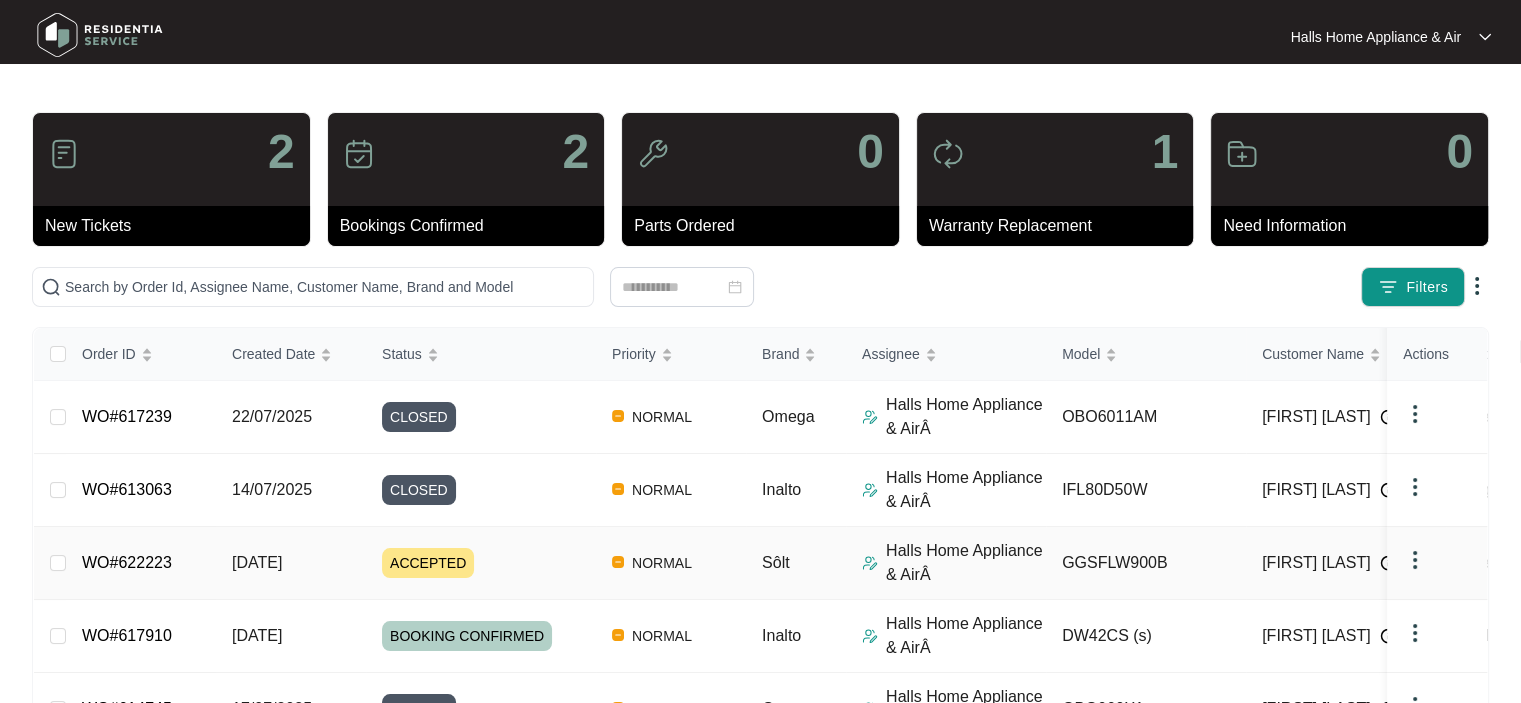 click on "ACCEPTED" at bounding box center (428, 563) 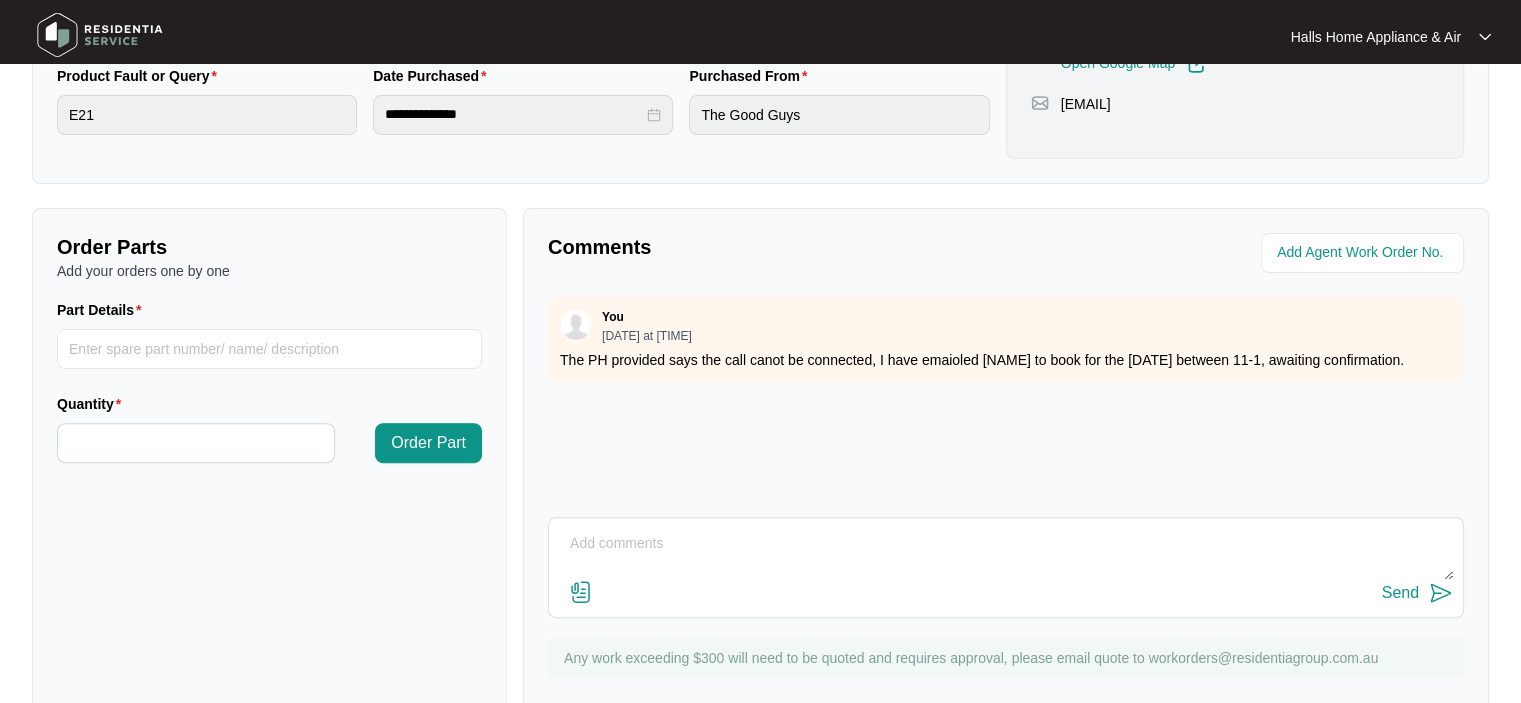 scroll, scrollTop: 600, scrollLeft: 0, axis: vertical 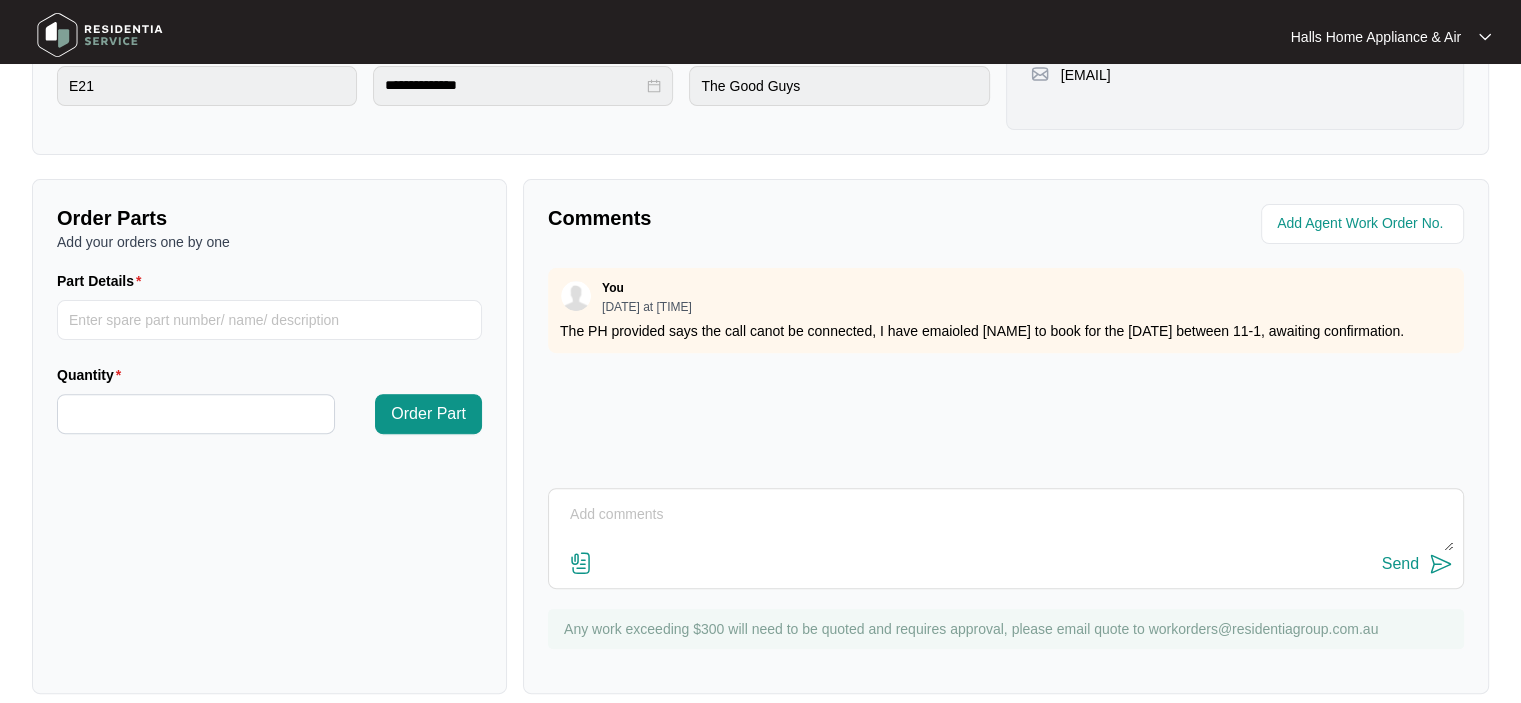 click at bounding box center (1006, 525) 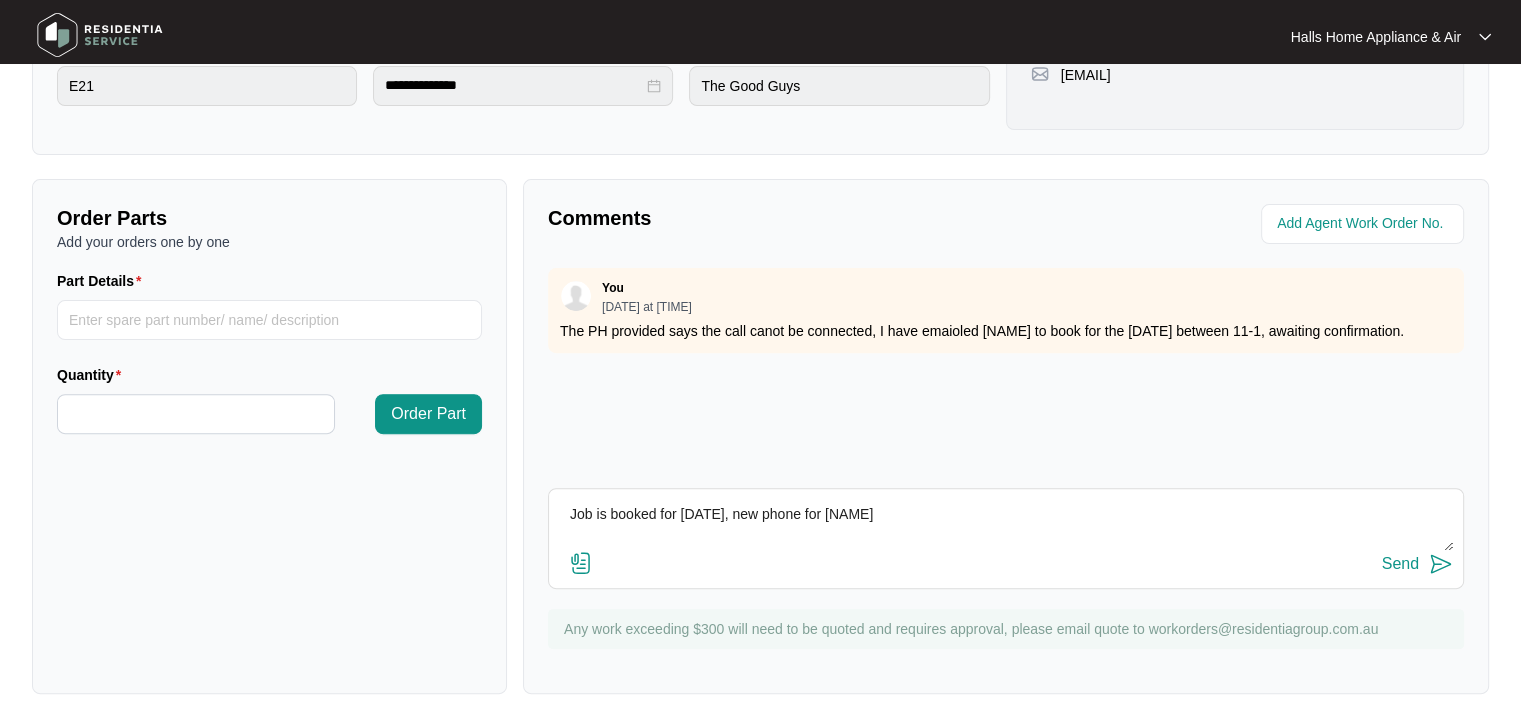 paste on "[PHONE] and my partners ([NAME]) is [PHONE] if I don’t answer" 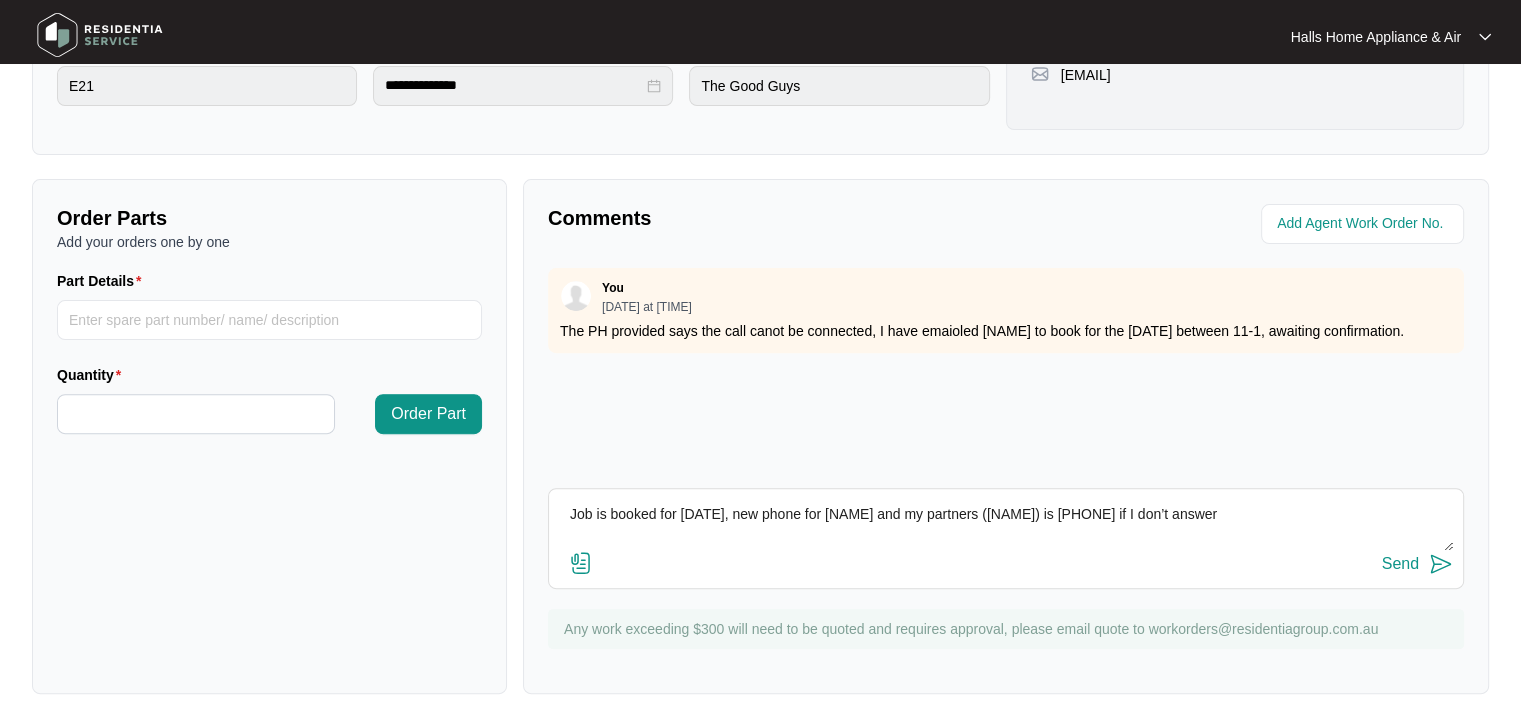 drag, startPoint x: 1148, startPoint y: 511, endPoint x: 1252, endPoint y: 516, distance: 104.120125 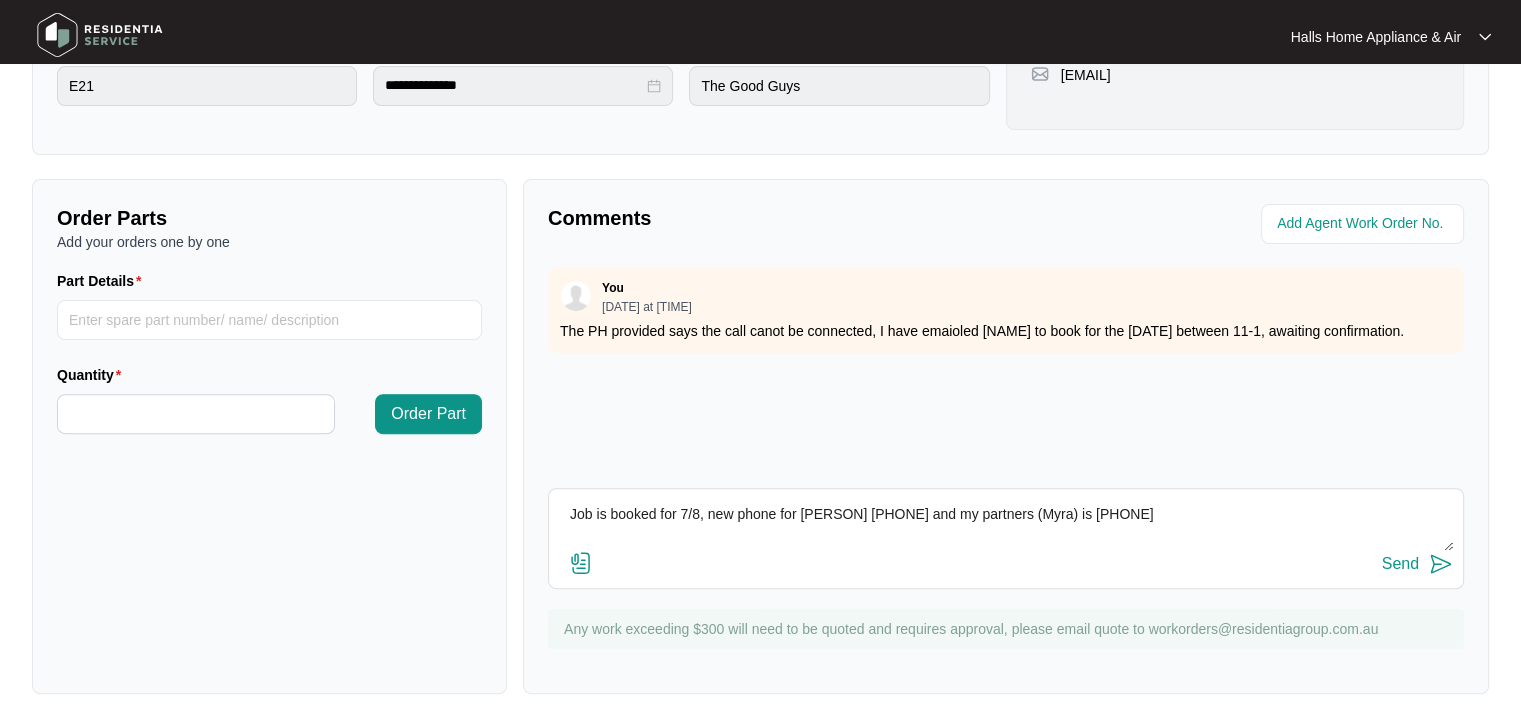 type on "Job is booked for 7/8, new phone for [PERSON] [PHONE] and my partners (Myra) is [PHONE]" 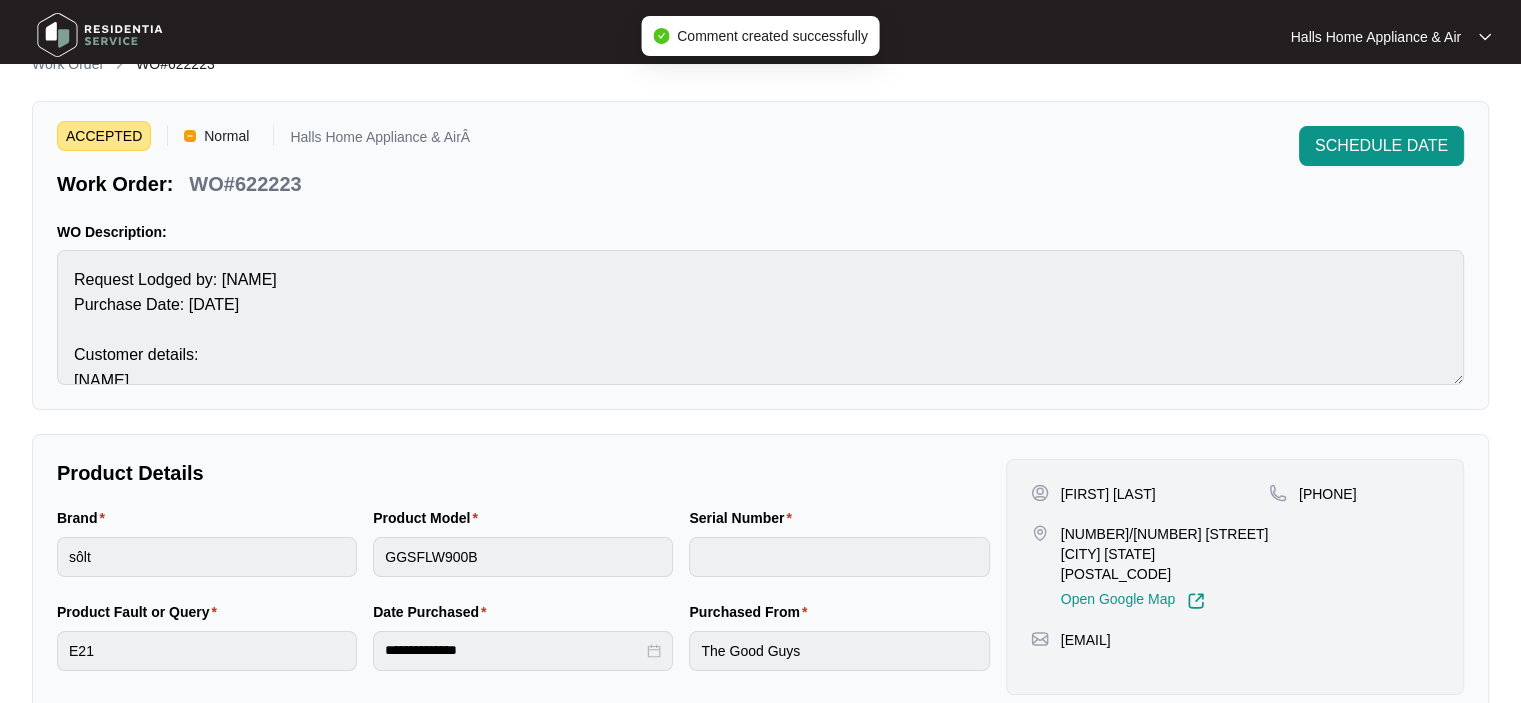 scroll, scrollTop: 0, scrollLeft: 0, axis: both 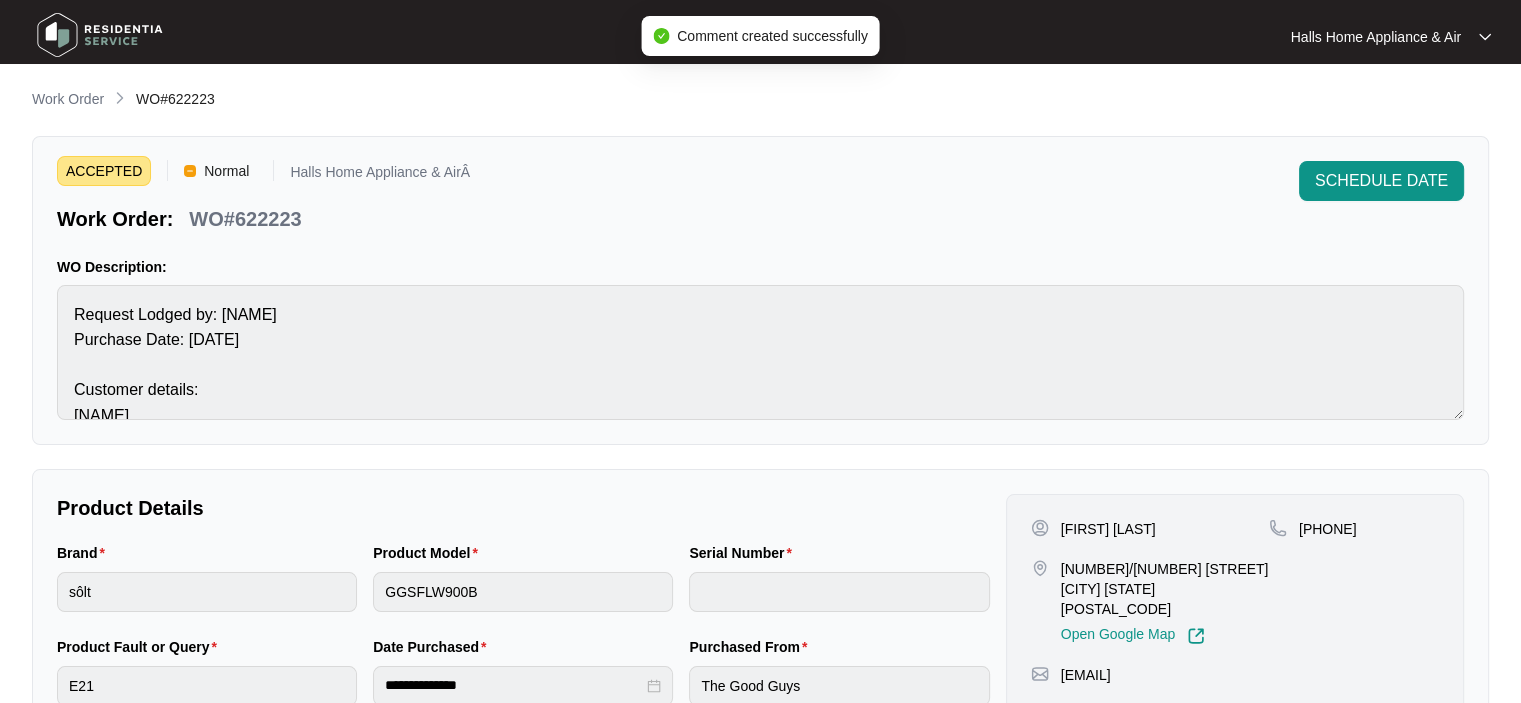 click on "SCHEDULE DATE" at bounding box center [1381, 181] 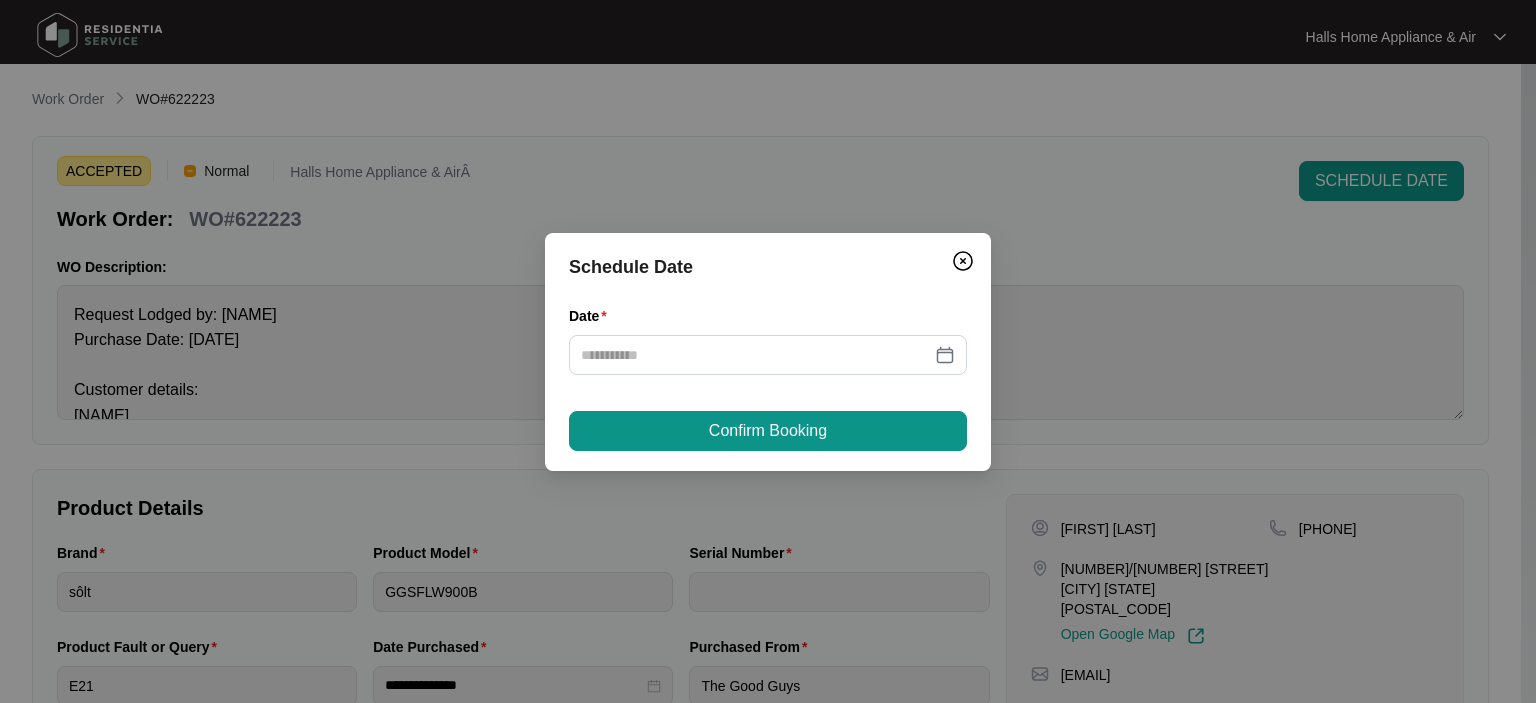 click at bounding box center (768, 355) 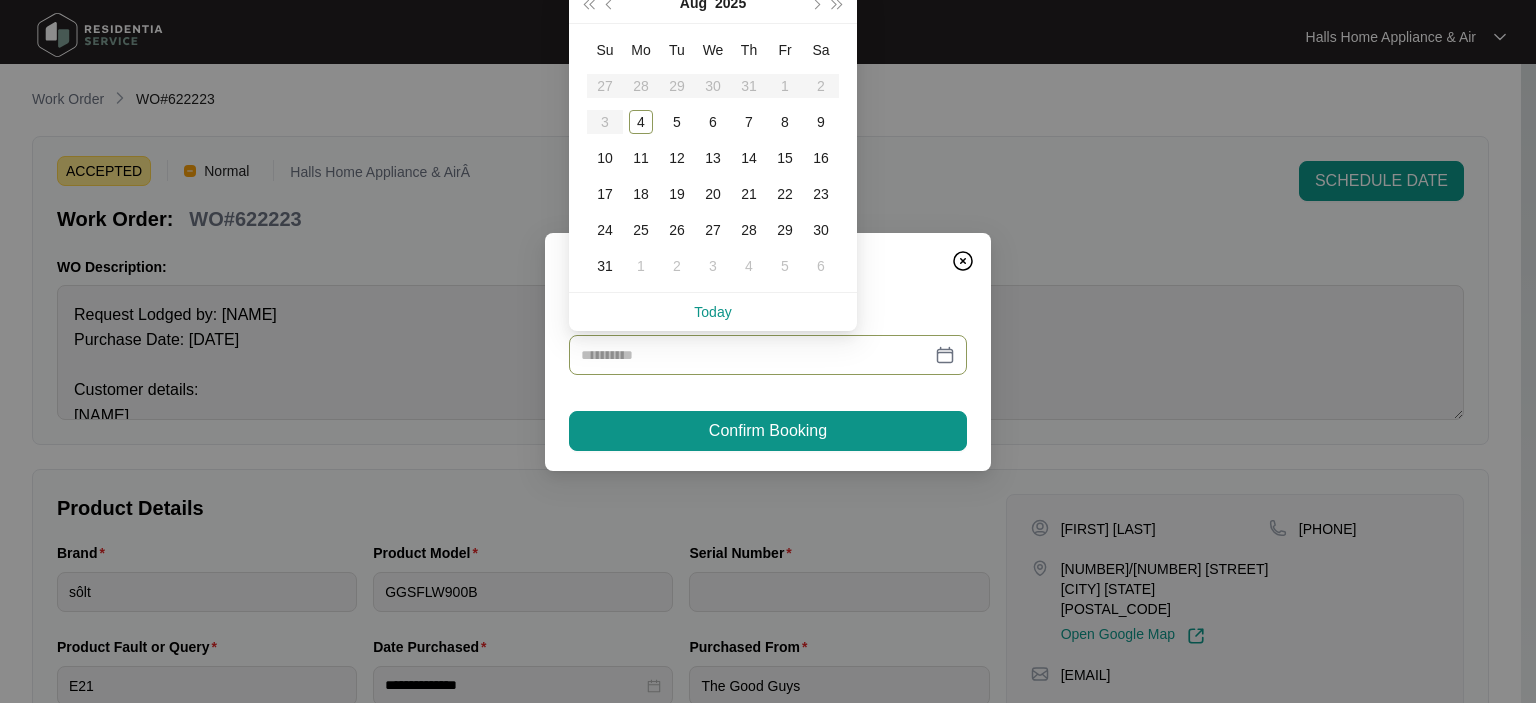 type on "**********" 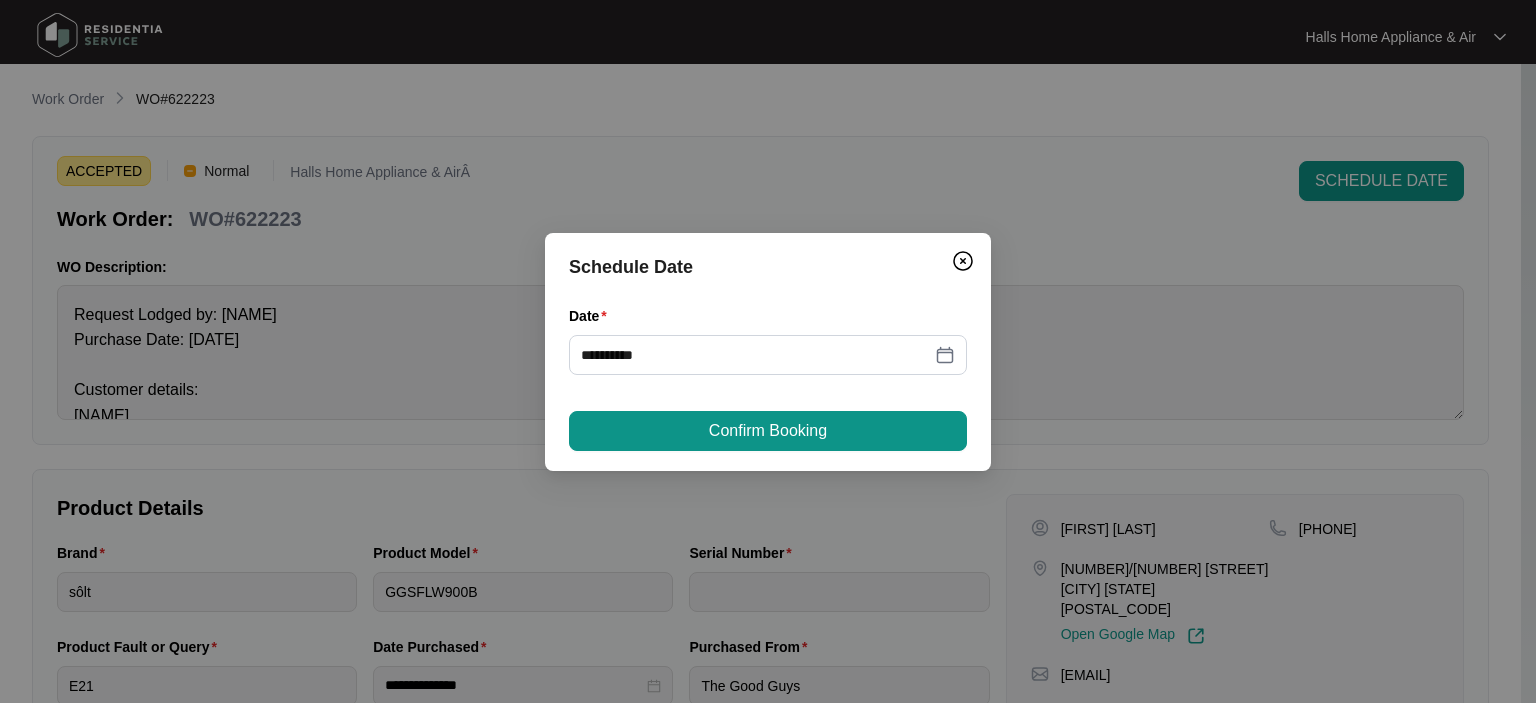 click on "Confirm Booking" at bounding box center [768, 431] 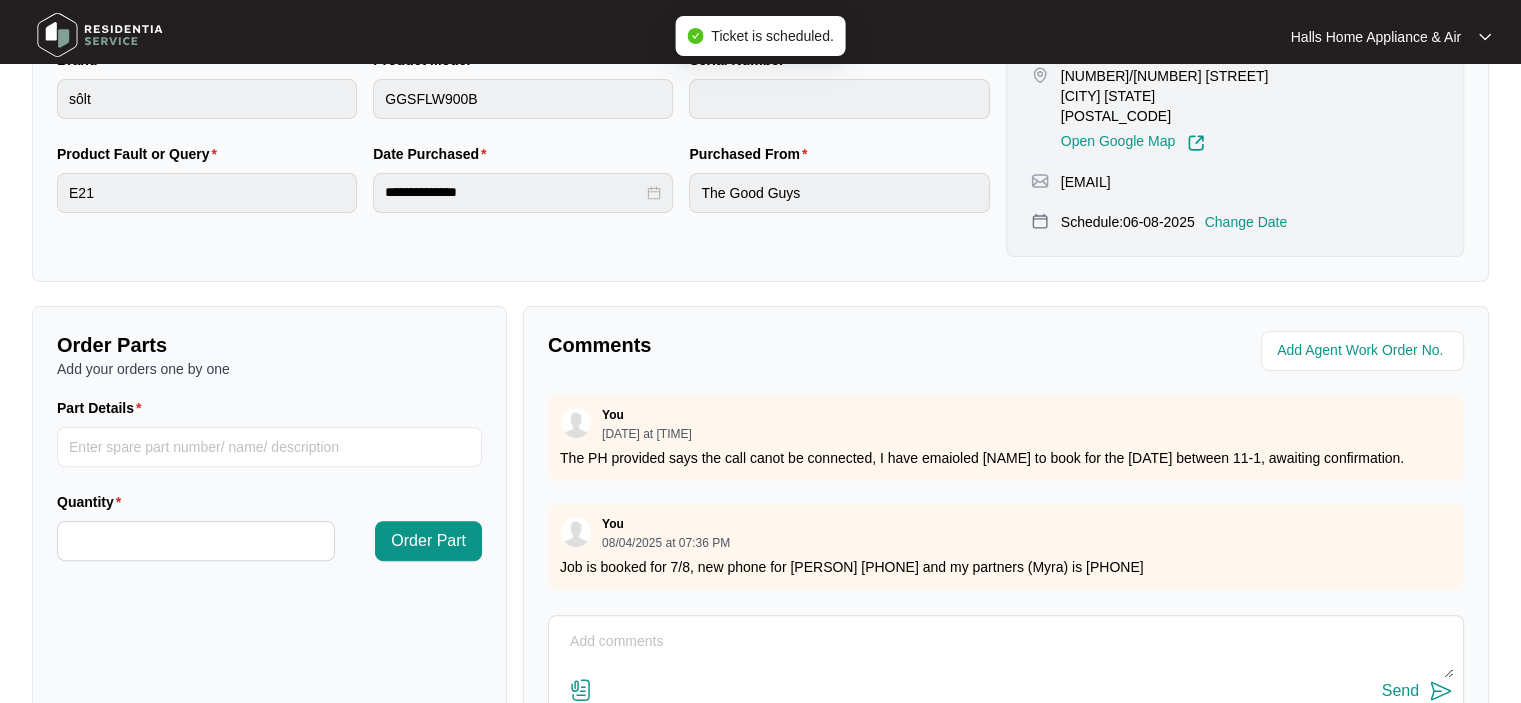 scroll, scrollTop: 500, scrollLeft: 0, axis: vertical 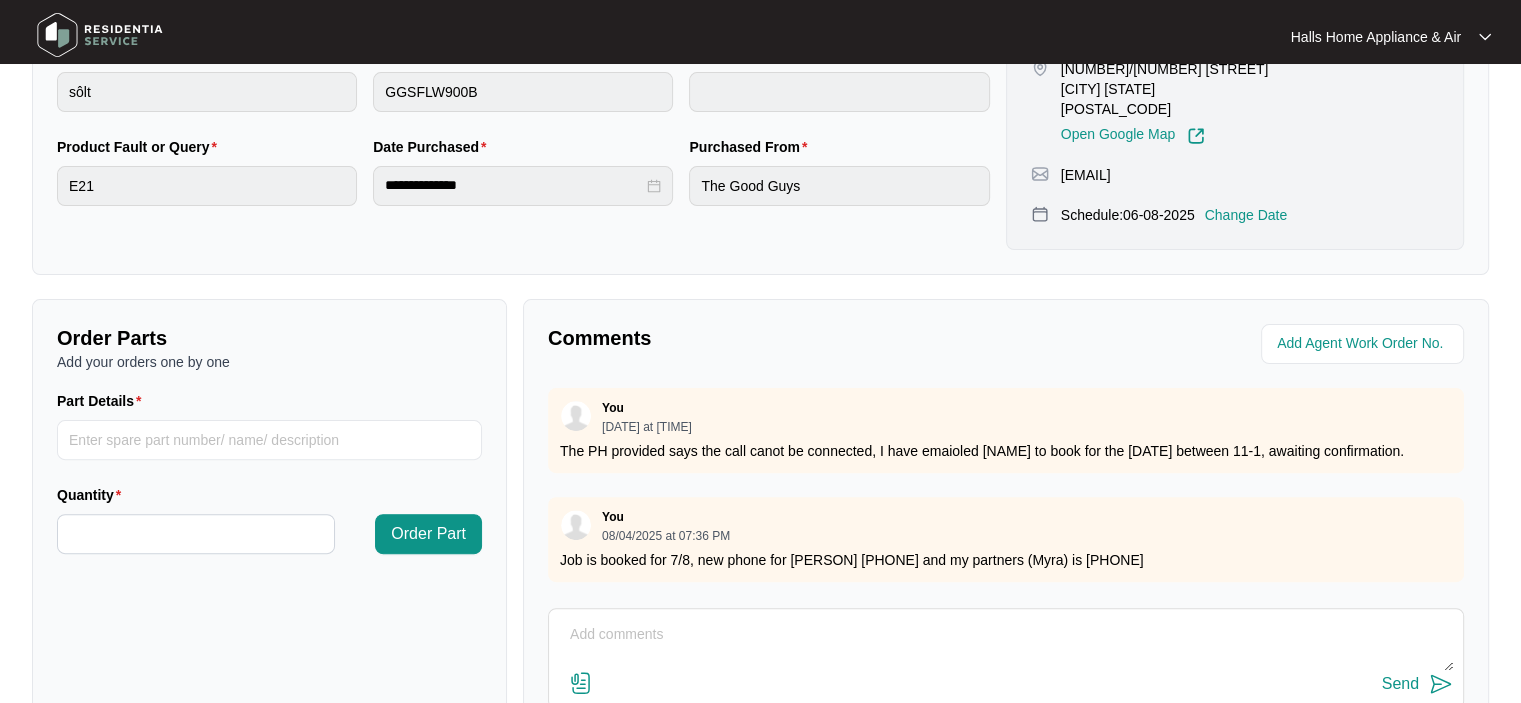 click at bounding box center (1006, 645) 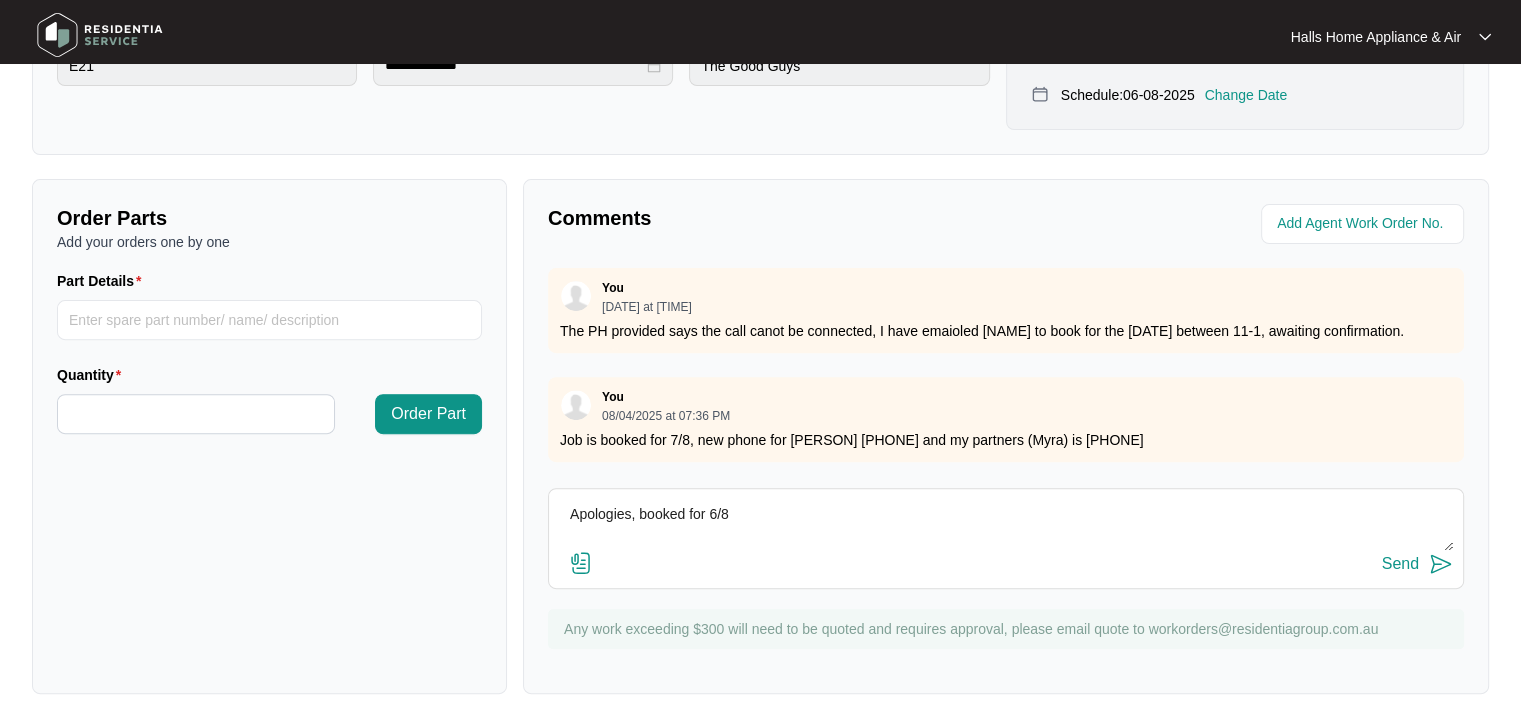 scroll, scrollTop: 620, scrollLeft: 0, axis: vertical 